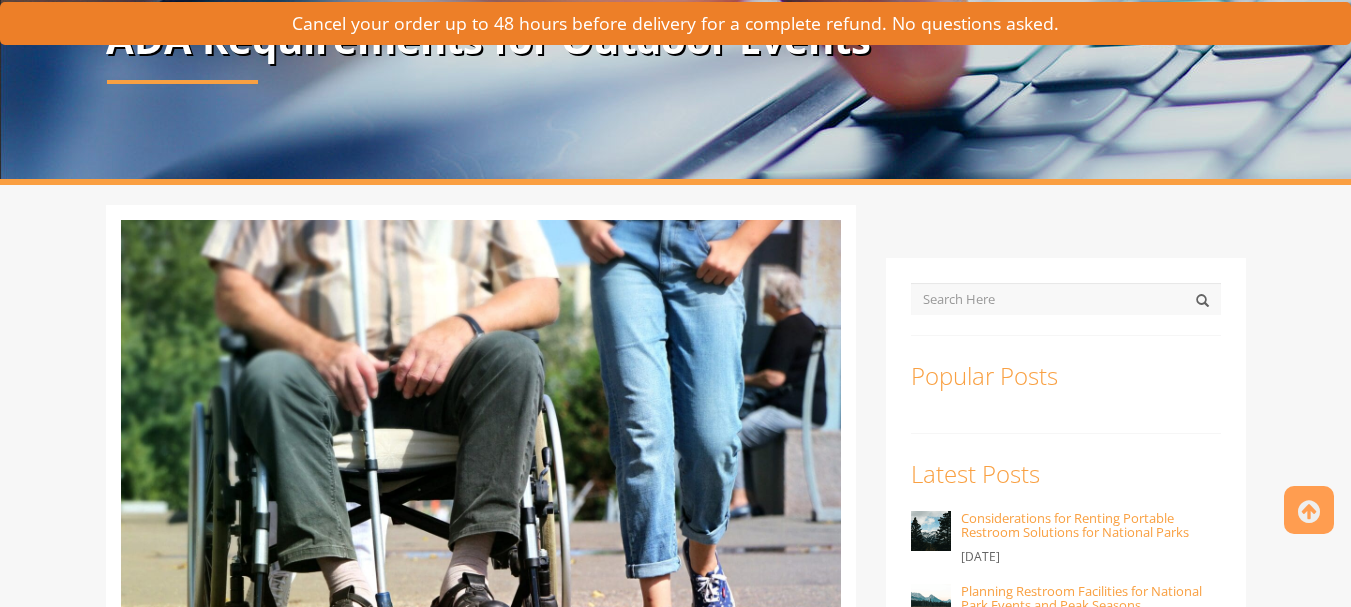 scroll, scrollTop: 500, scrollLeft: 0, axis: vertical 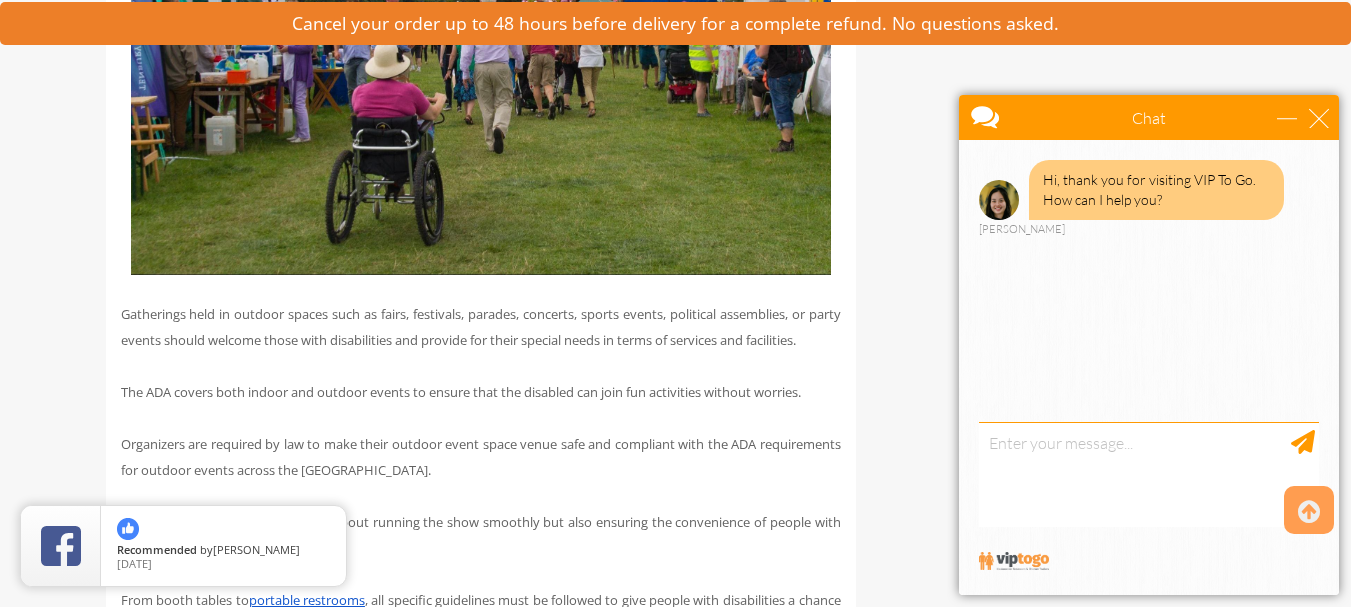 drag, startPoint x: 489, startPoint y: 384, endPoint x: 568, endPoint y: 376, distance: 79.40403 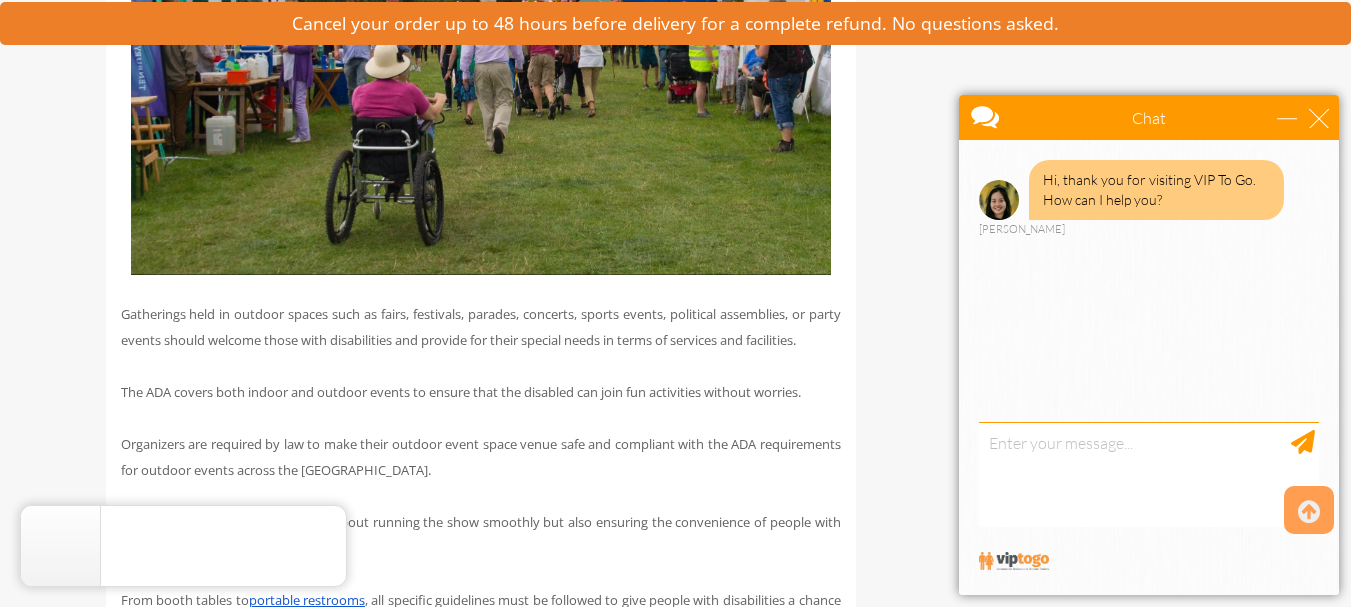 drag, startPoint x: 1515, startPoint y: 459, endPoint x: 1030, endPoint y: 290, distance: 513.601 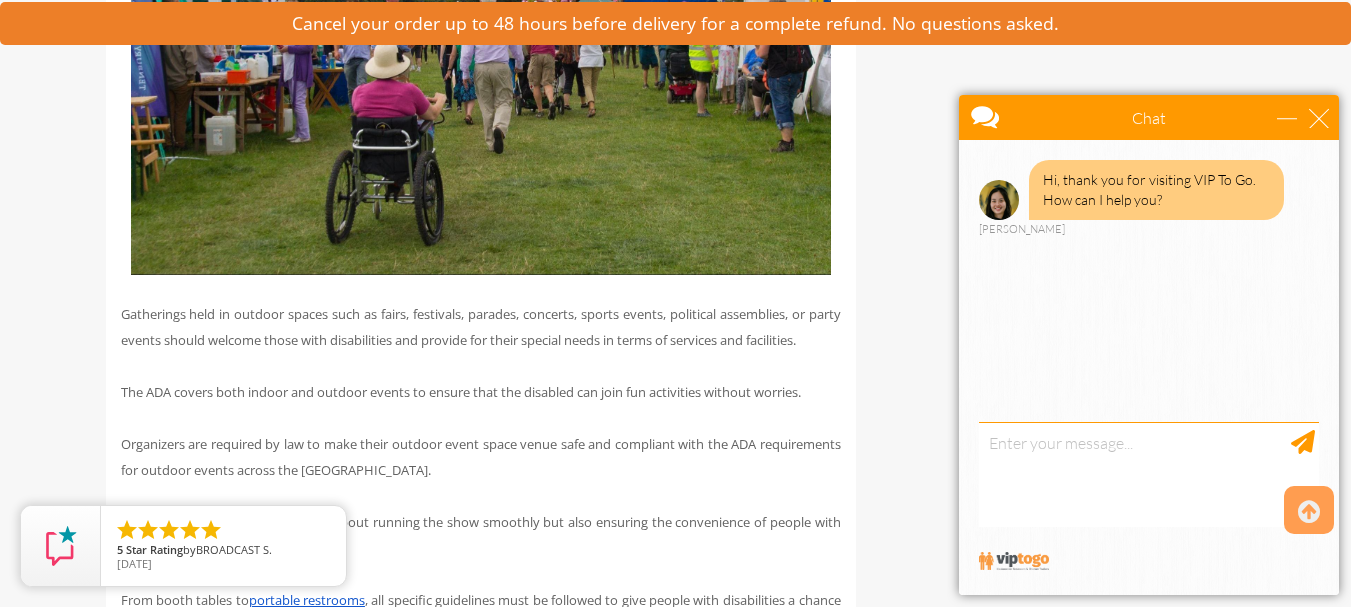 drag, startPoint x: 1360, startPoint y: 120, endPoint x: 912, endPoint y: 316, distance: 488.99896 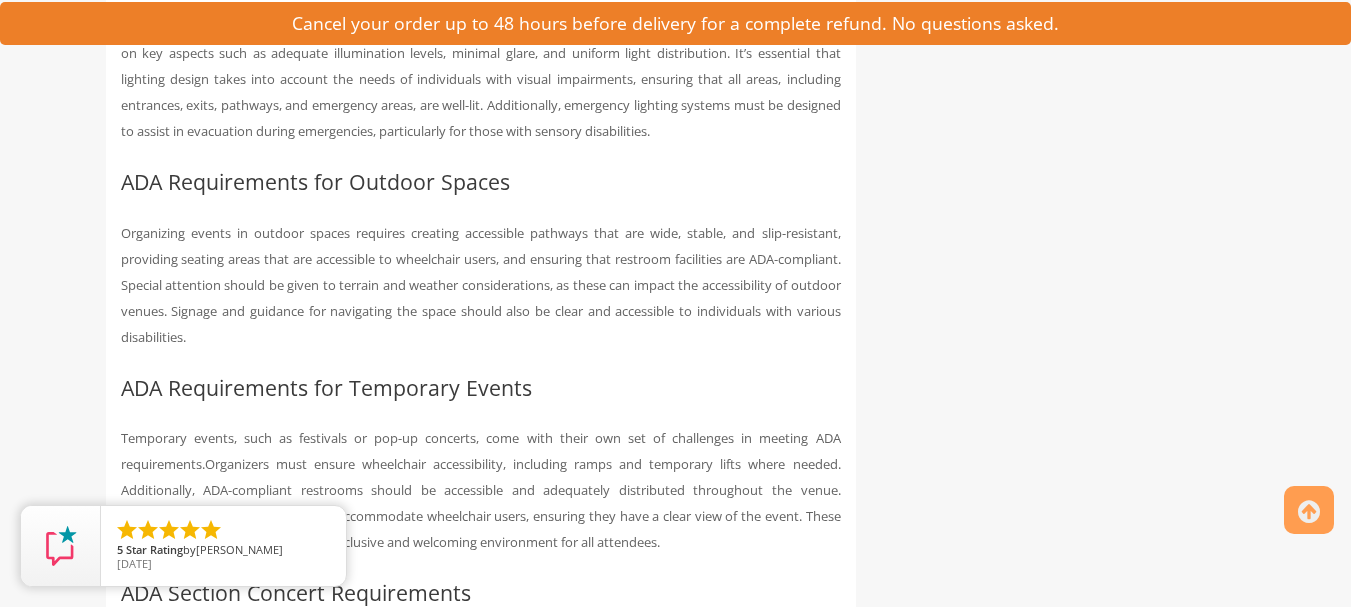 scroll, scrollTop: 9500, scrollLeft: 0, axis: vertical 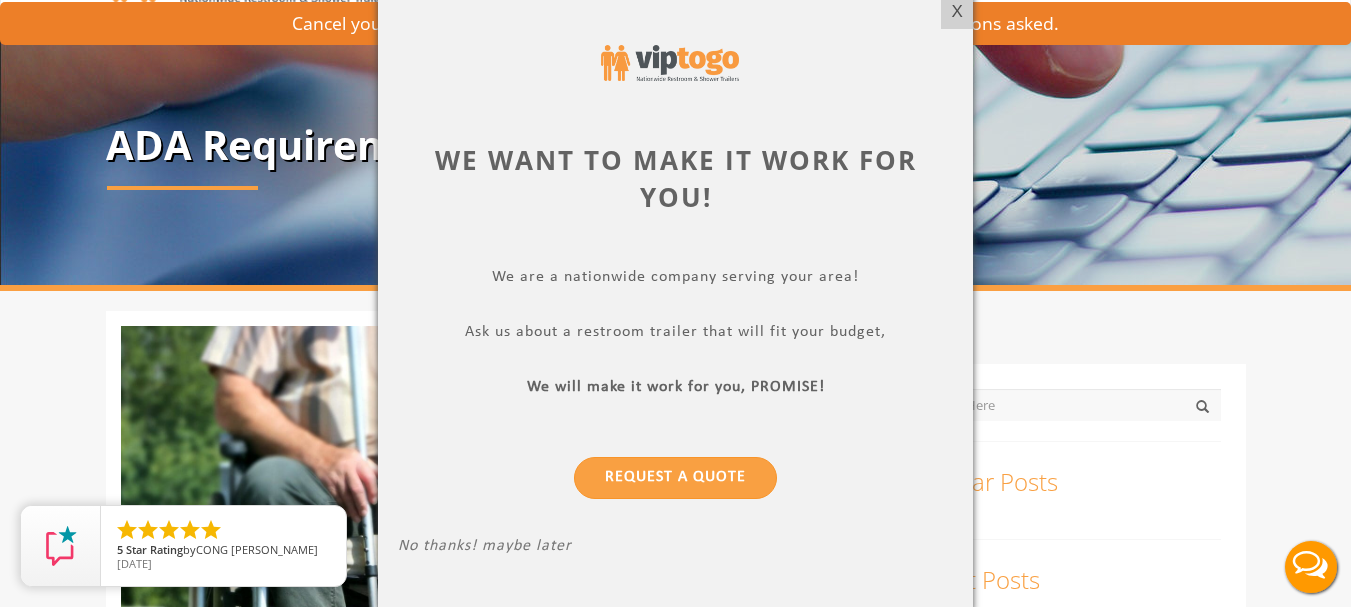 click on "X" at bounding box center (956, 12) 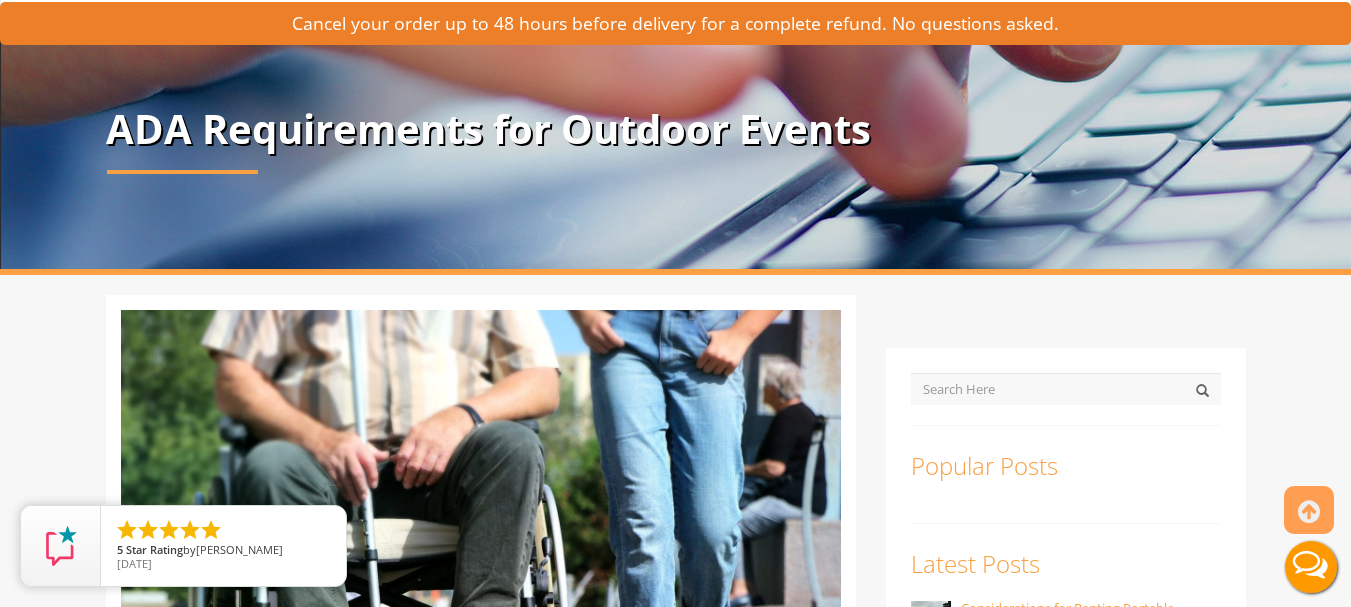 scroll, scrollTop: 0, scrollLeft: 0, axis: both 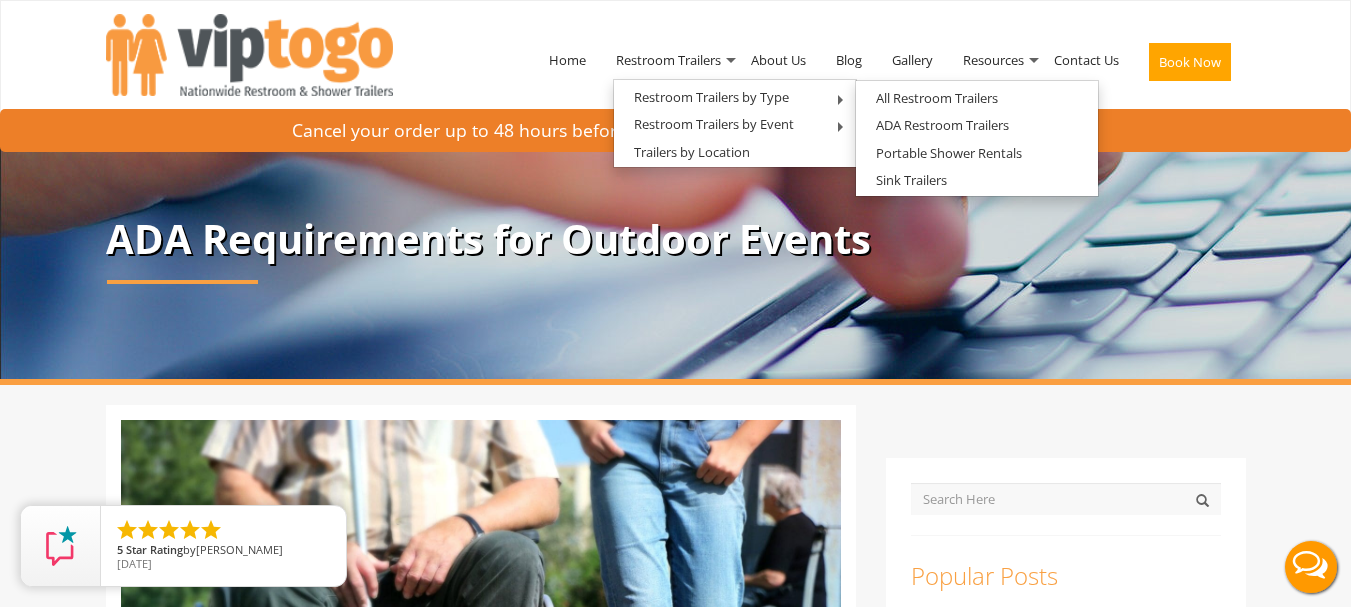 click on "Home
Restroom Trailers
Restroom Trailers by Type
All Restroom Trailers
ADA Restroom Trailers
Portable Shower Rentals
Sink Trailers
Restroom Trailers by Event
Construction Restroom Trailer
Wedding Restroom Trailers
Seasonal Events
Disaster Relief Restrooms
Special Events
Corporate Events
Holiday Portable Toilet Rentals
TV and Movie Shoots
Trailers by Location About Us Blog" at bounding box center (676, 64) 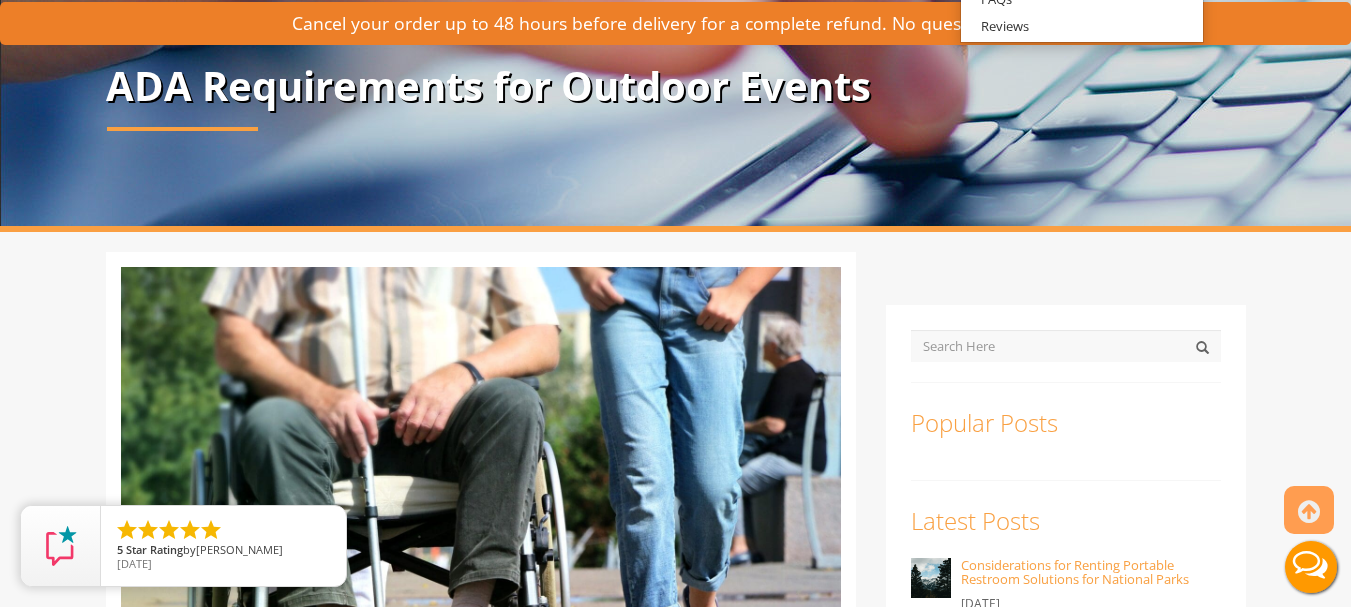 scroll, scrollTop: 200, scrollLeft: 0, axis: vertical 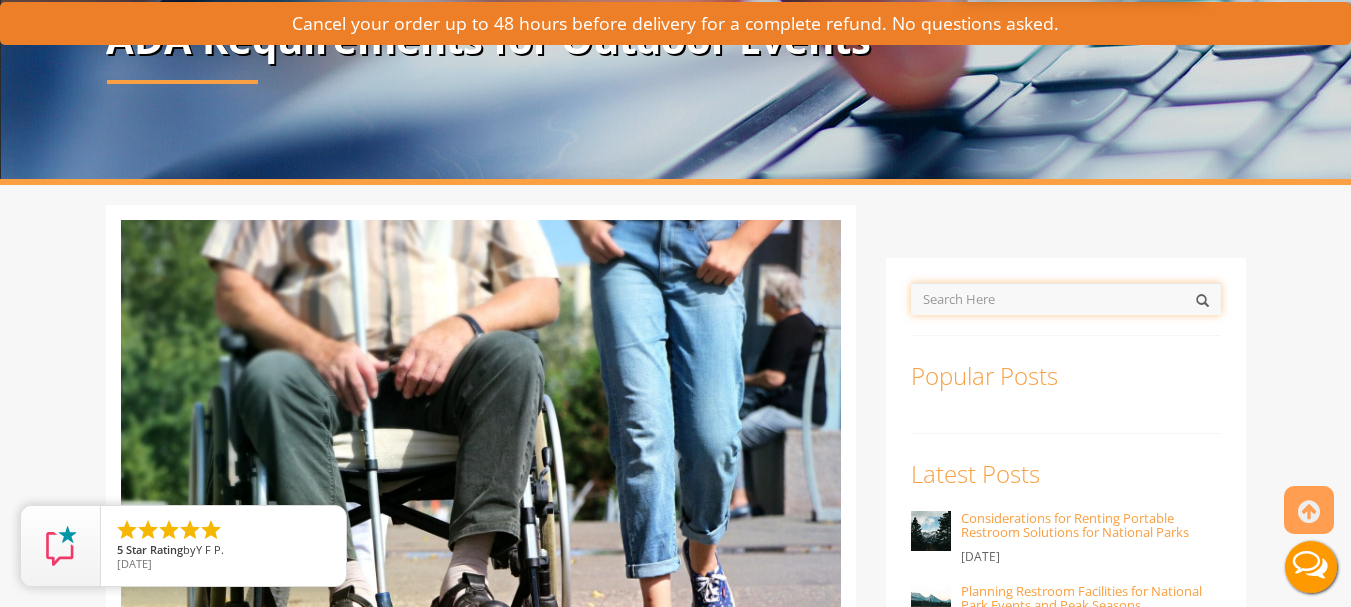 click at bounding box center (1066, 299) 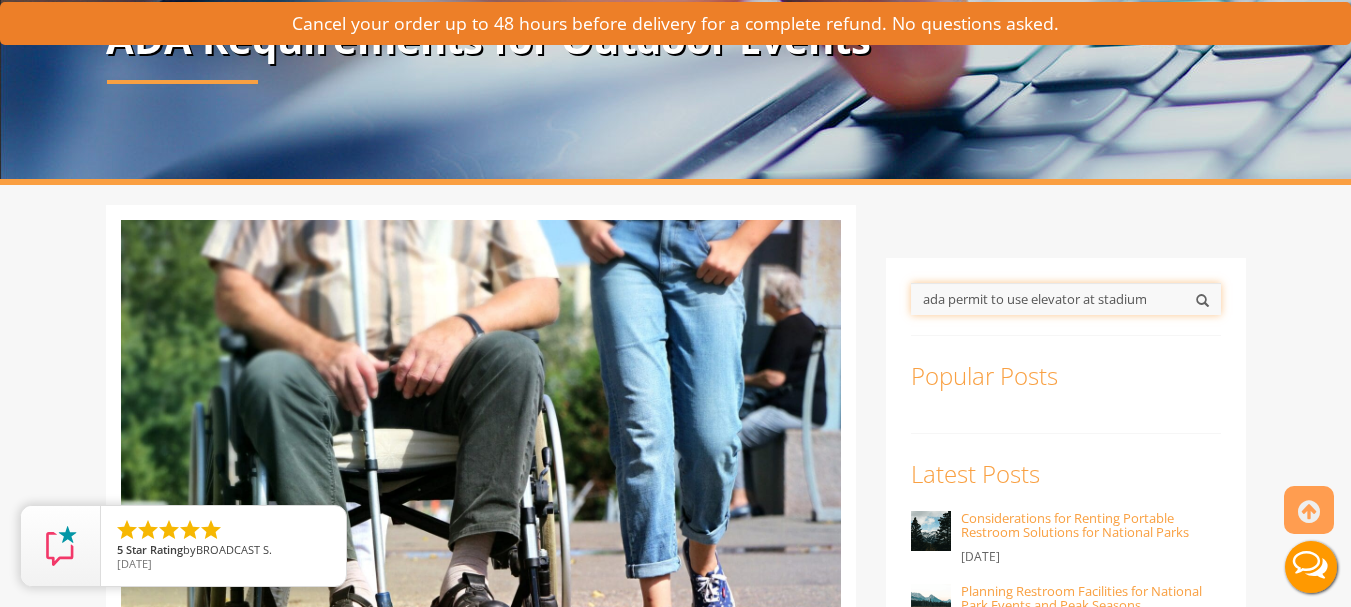 click on "ada permit to use elevator at stadium" at bounding box center (1066, 299) 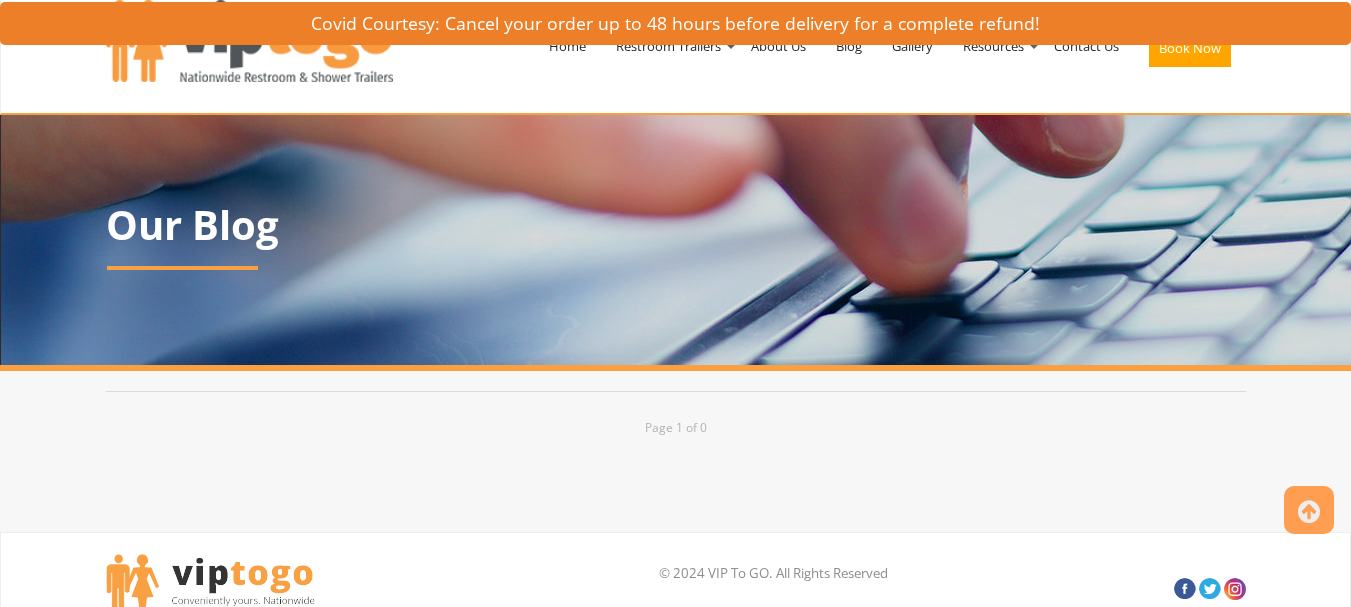 scroll, scrollTop: 258, scrollLeft: 0, axis: vertical 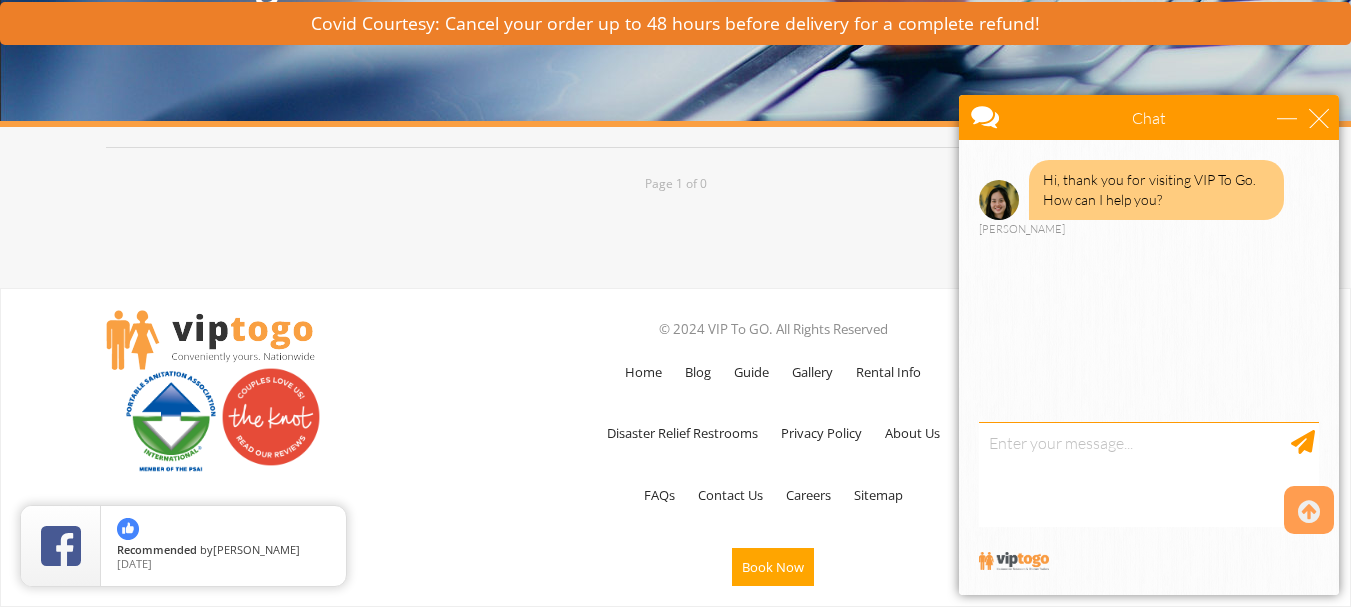 click on "Hi, thank you for visiting VIP To Go. How can I help you?  Anne" at bounding box center (1149, 277) 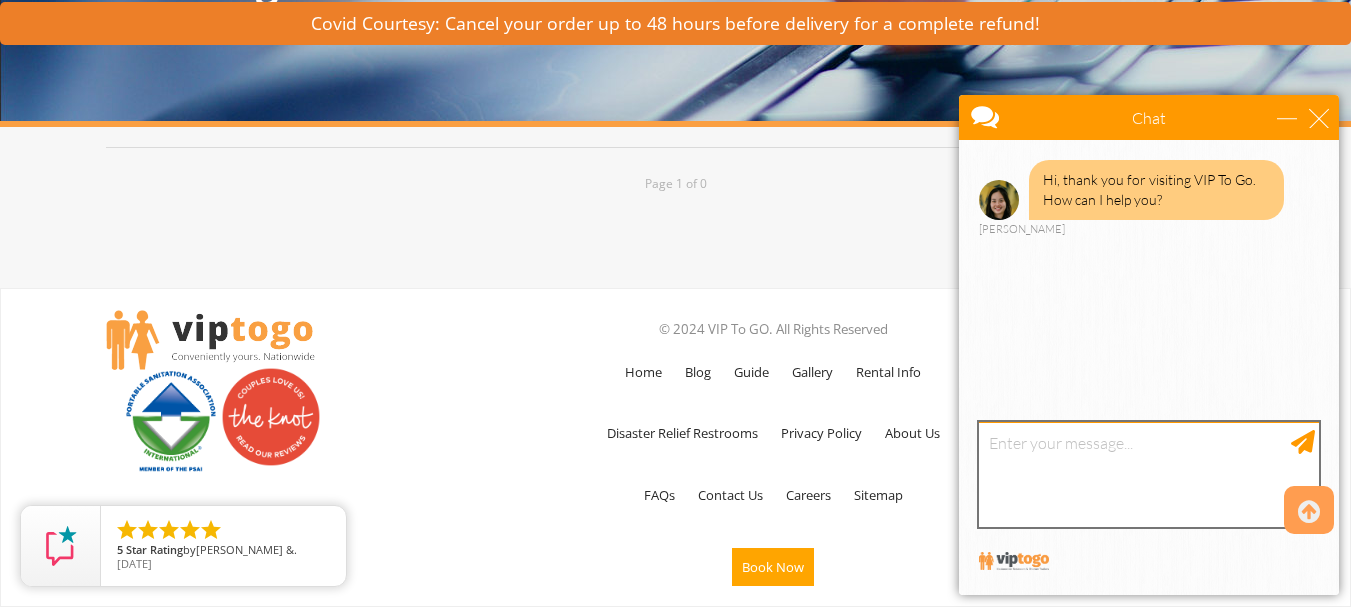 click at bounding box center (1149, 474) 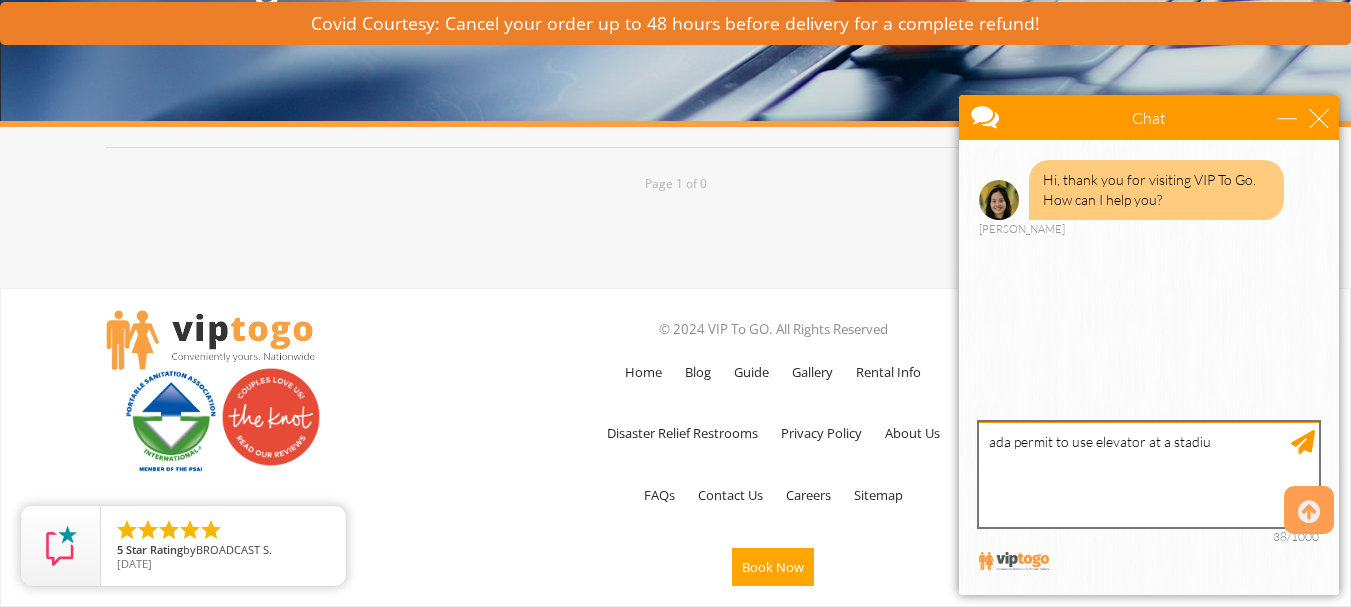 type on "ada permit to use elevator at a stadium" 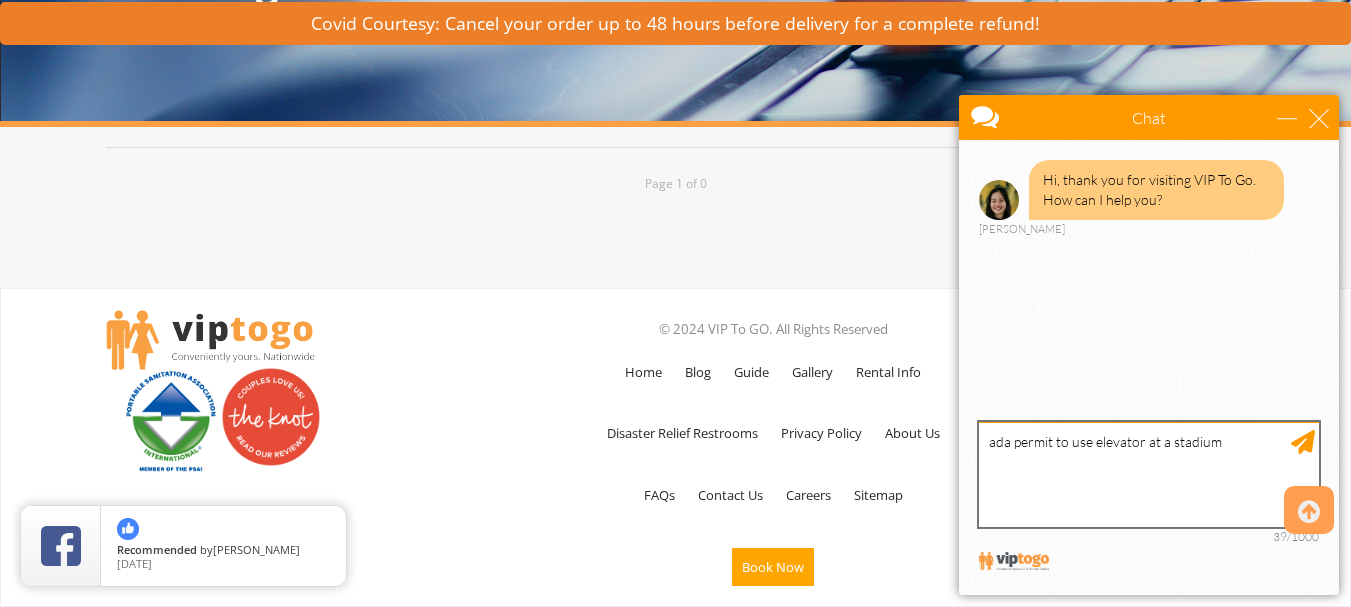 type 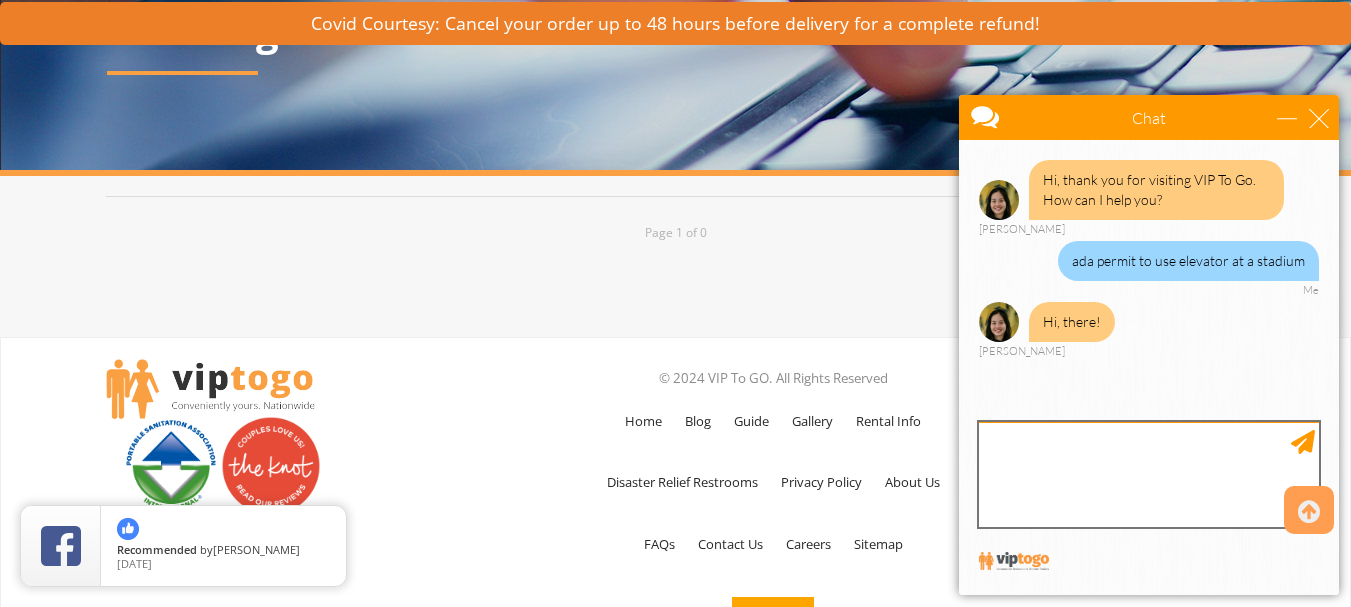 scroll, scrollTop: 258, scrollLeft: 0, axis: vertical 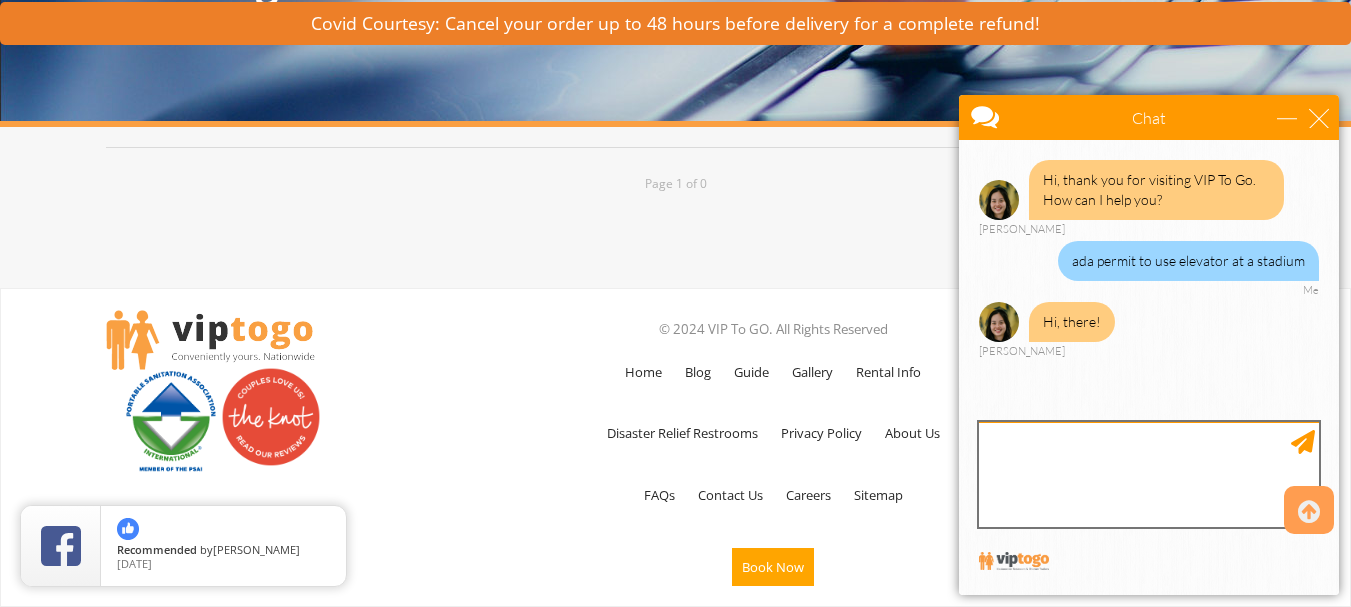 click at bounding box center (1149, 474) 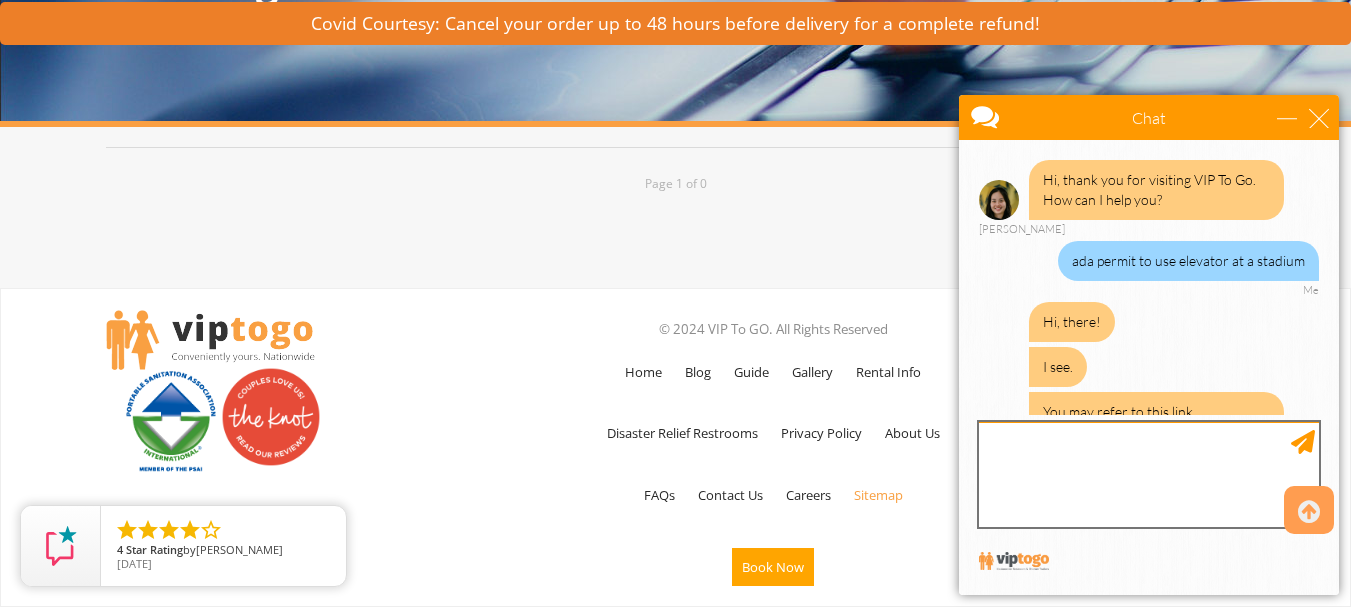 scroll, scrollTop: 77, scrollLeft: 0, axis: vertical 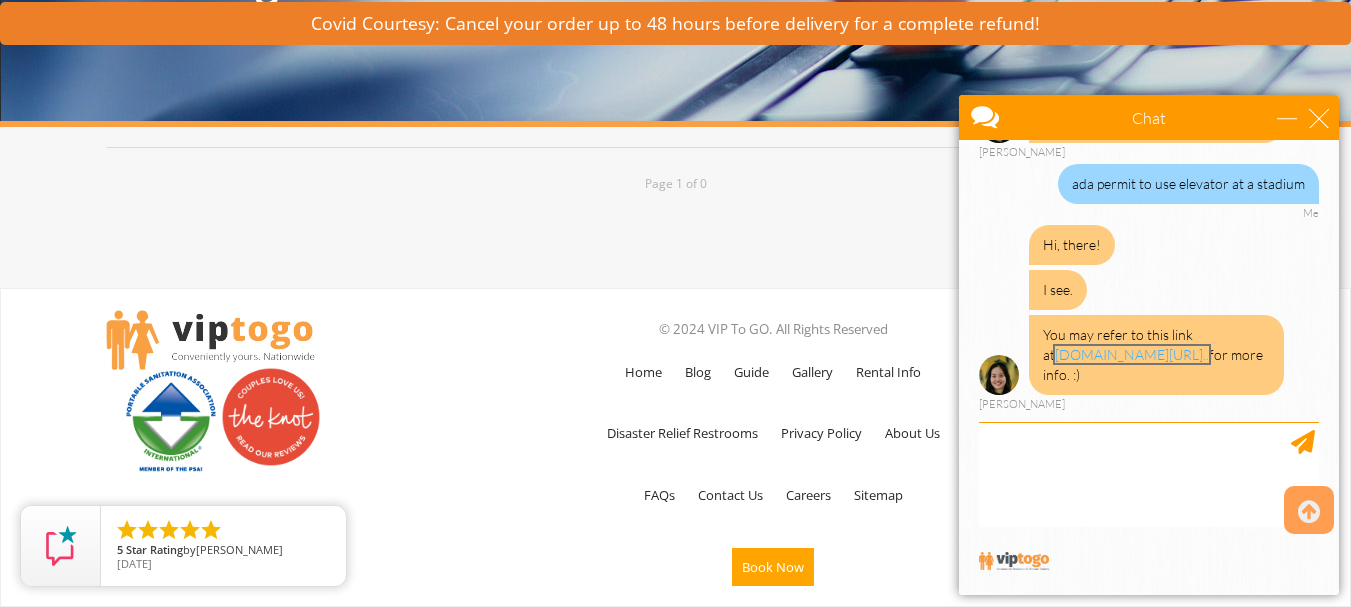 click on "viptogo.com/blog/ada-requireme..." at bounding box center [1132, 354] 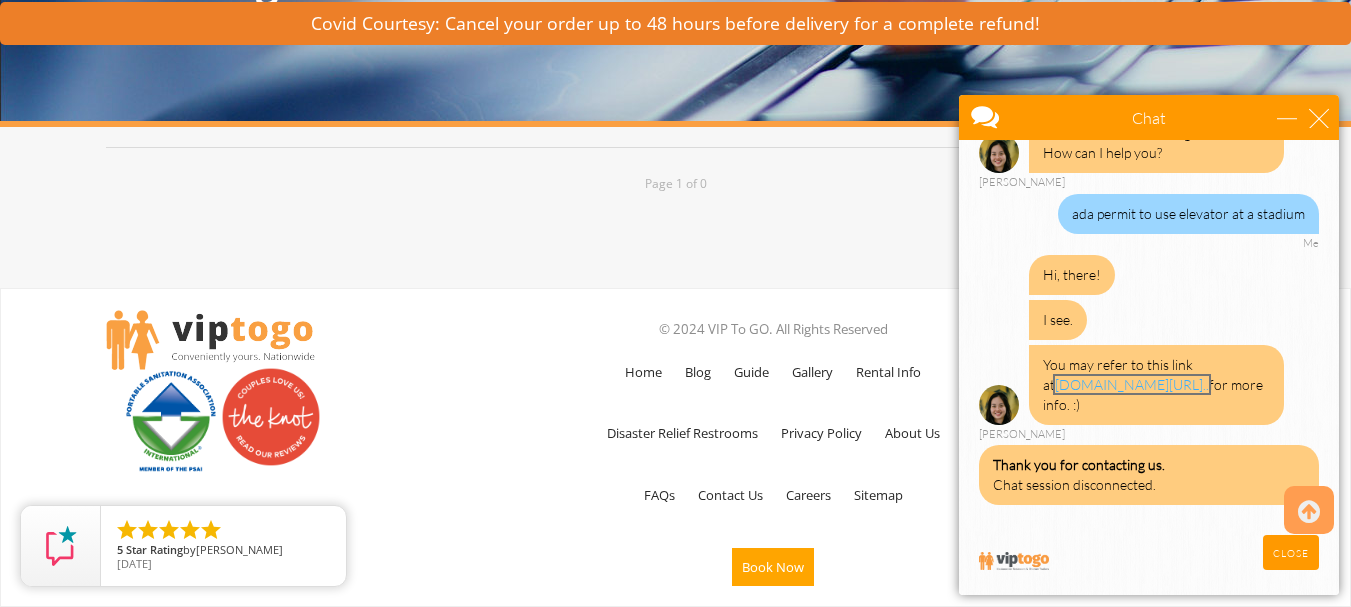 scroll, scrollTop: 47, scrollLeft: 0, axis: vertical 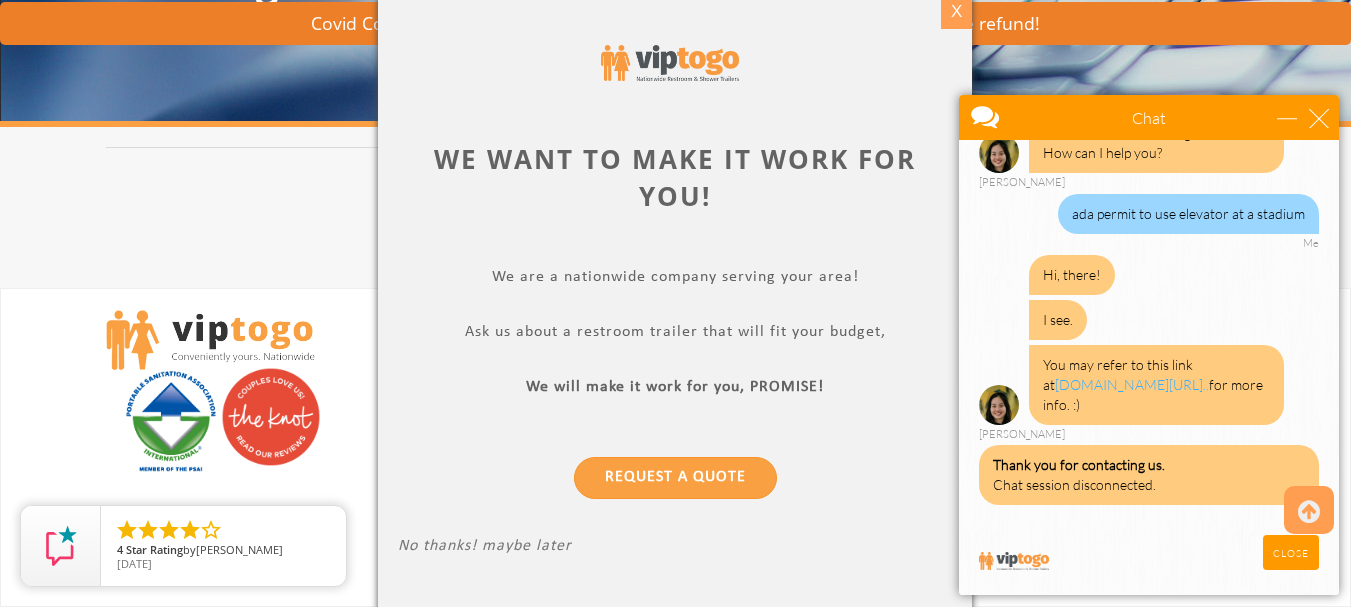 click on "X" at bounding box center (956, 12) 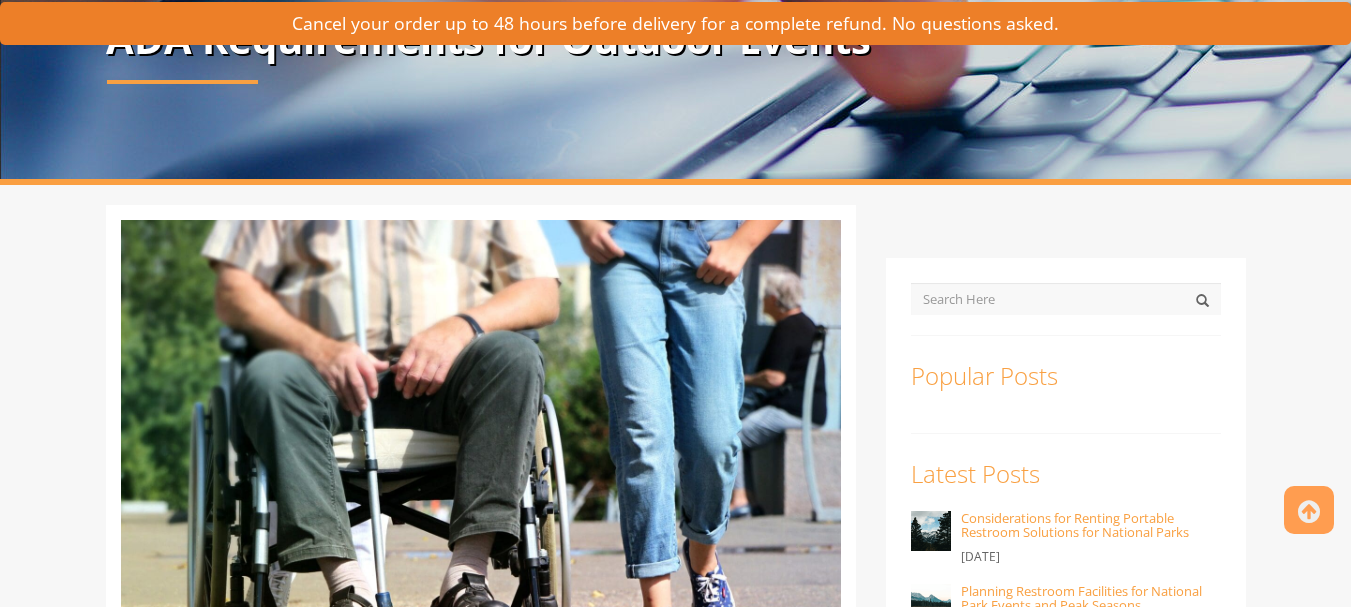 scroll, scrollTop: 200, scrollLeft: 0, axis: vertical 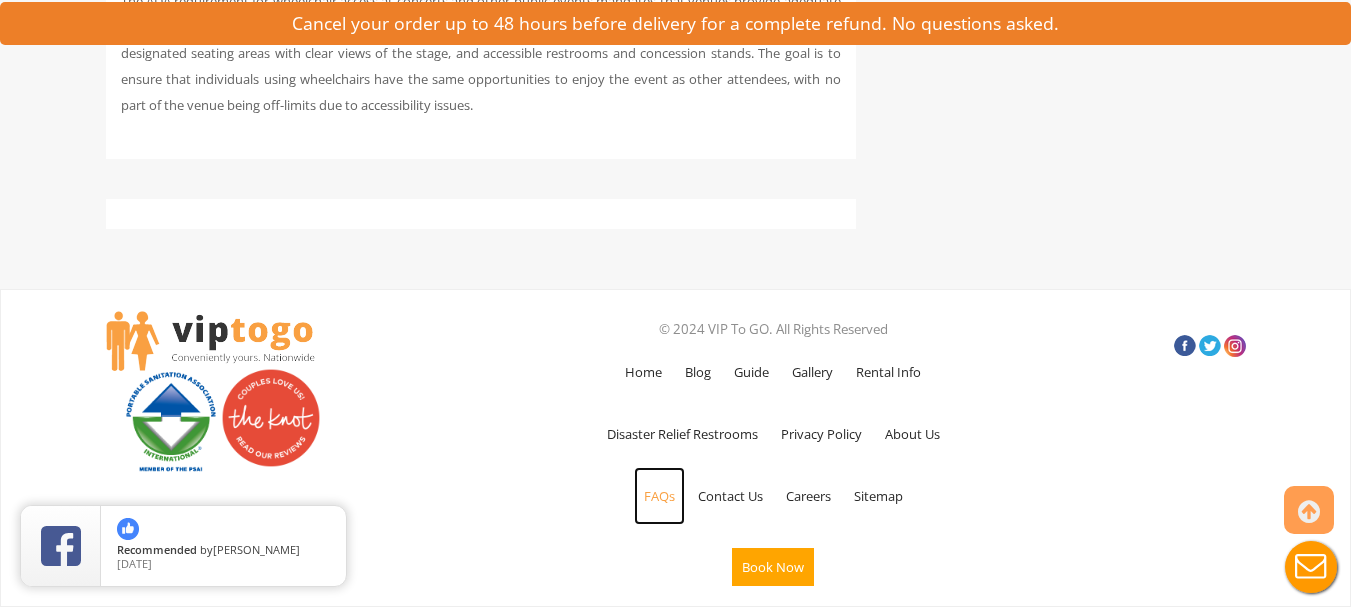 click on "FAQs" at bounding box center (659, 496) 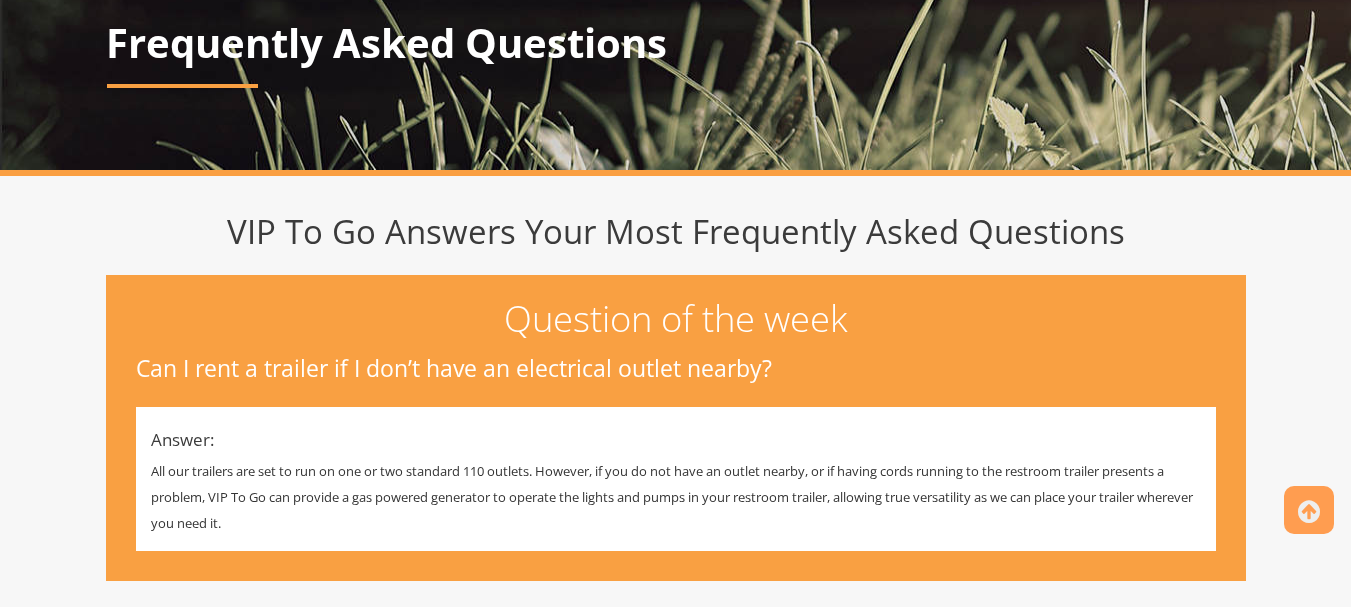 scroll, scrollTop: 201, scrollLeft: 0, axis: vertical 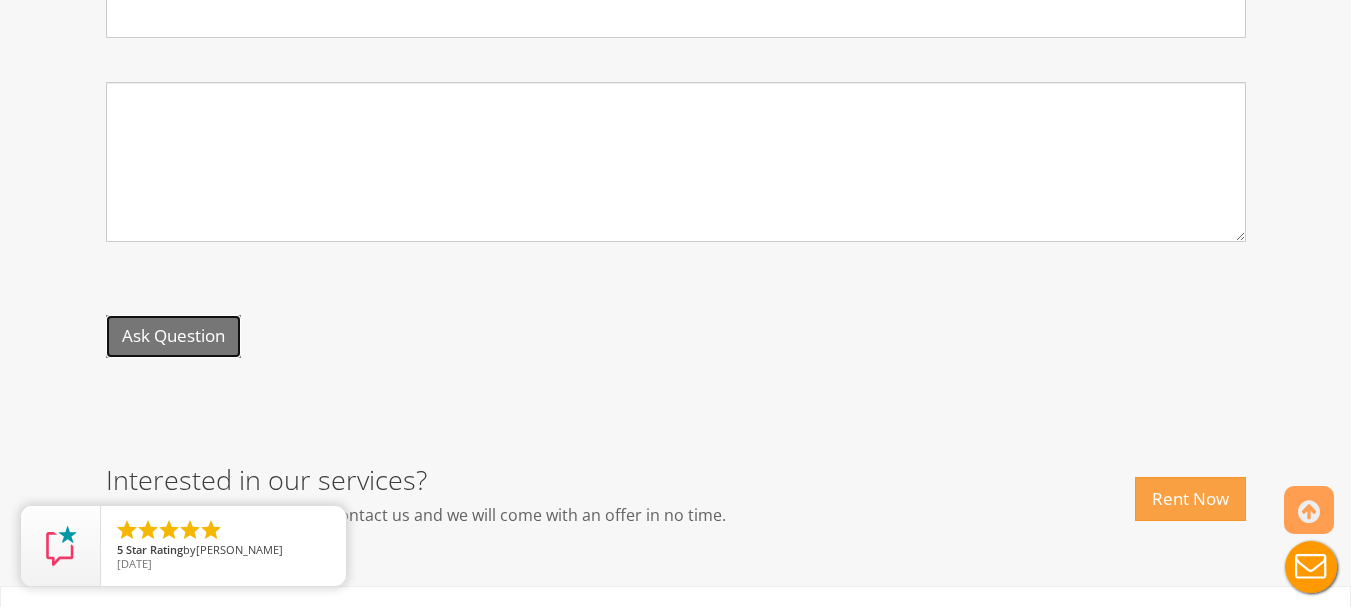 click on "Ask Question" at bounding box center (173, 336) 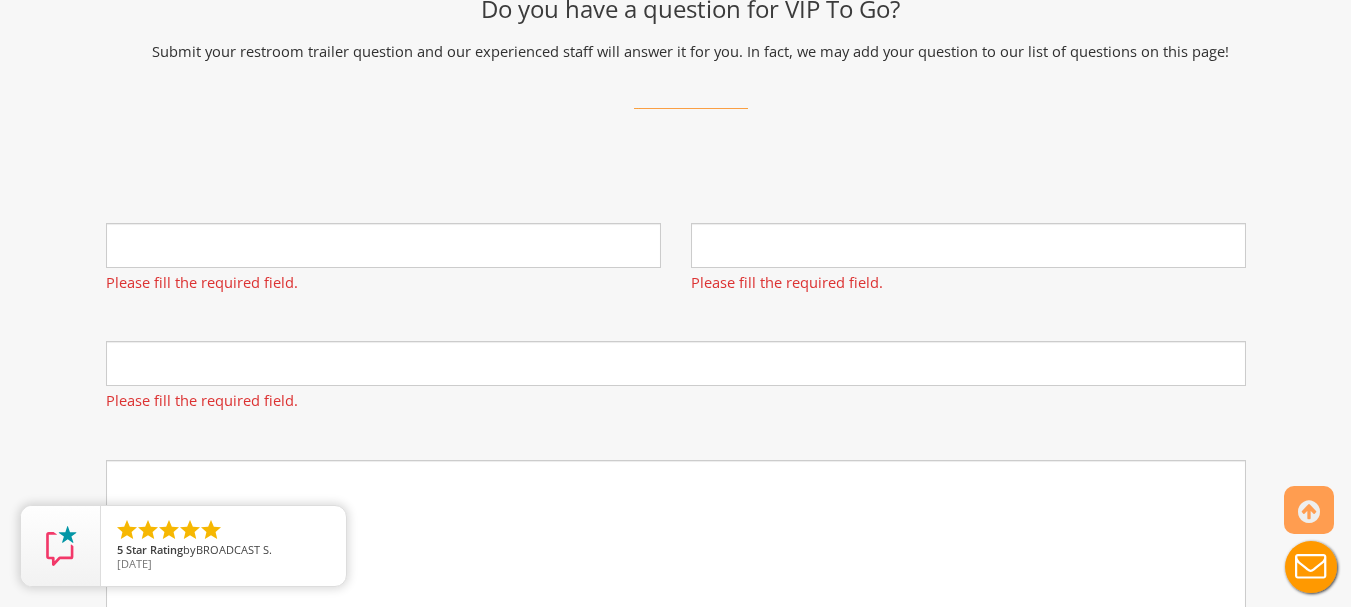 scroll, scrollTop: 1166, scrollLeft: 0, axis: vertical 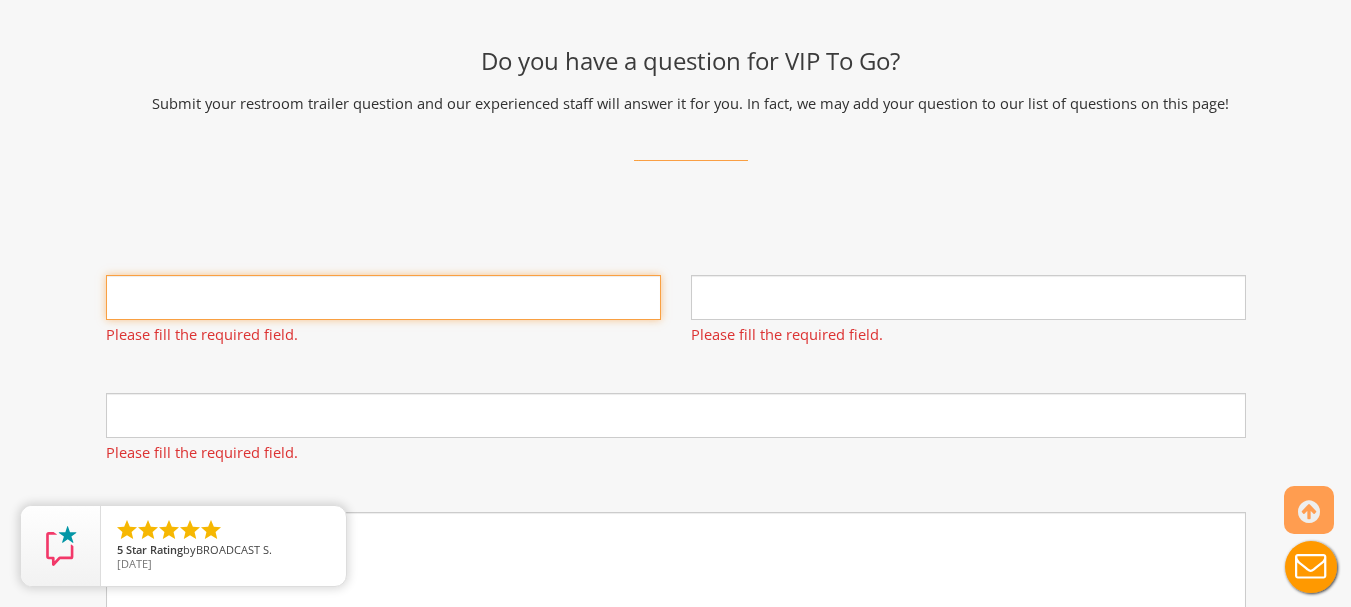 click on "Name:" at bounding box center [383, 297] 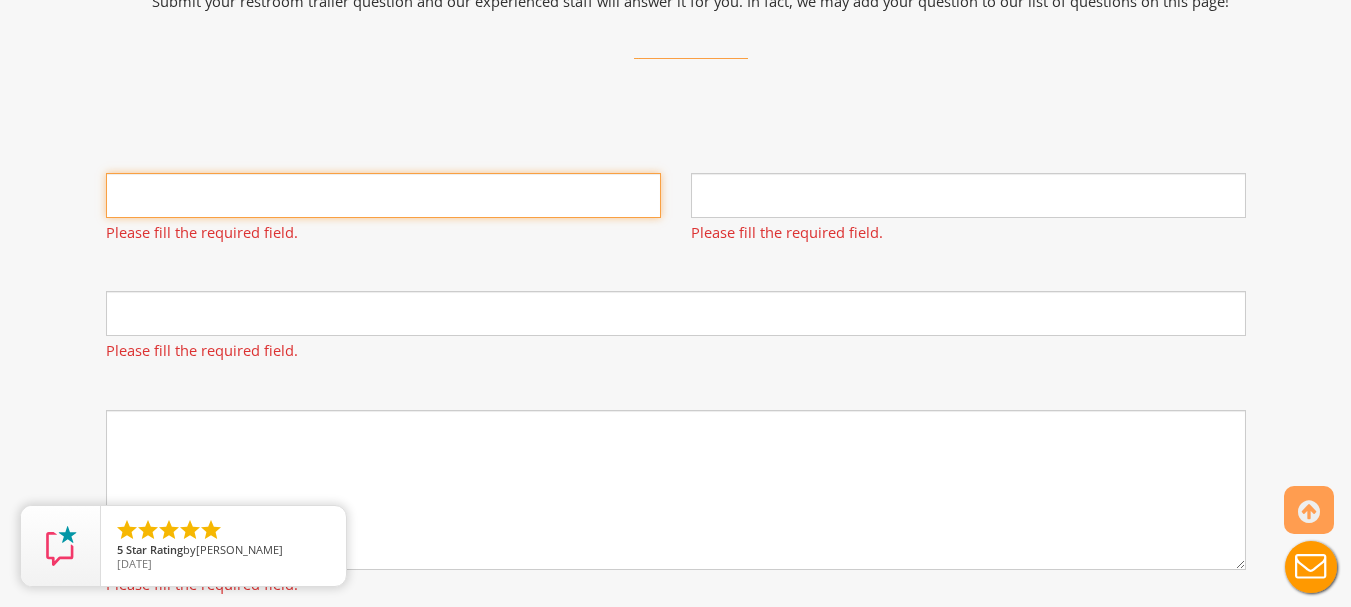 scroll, scrollTop: 1265, scrollLeft: 0, axis: vertical 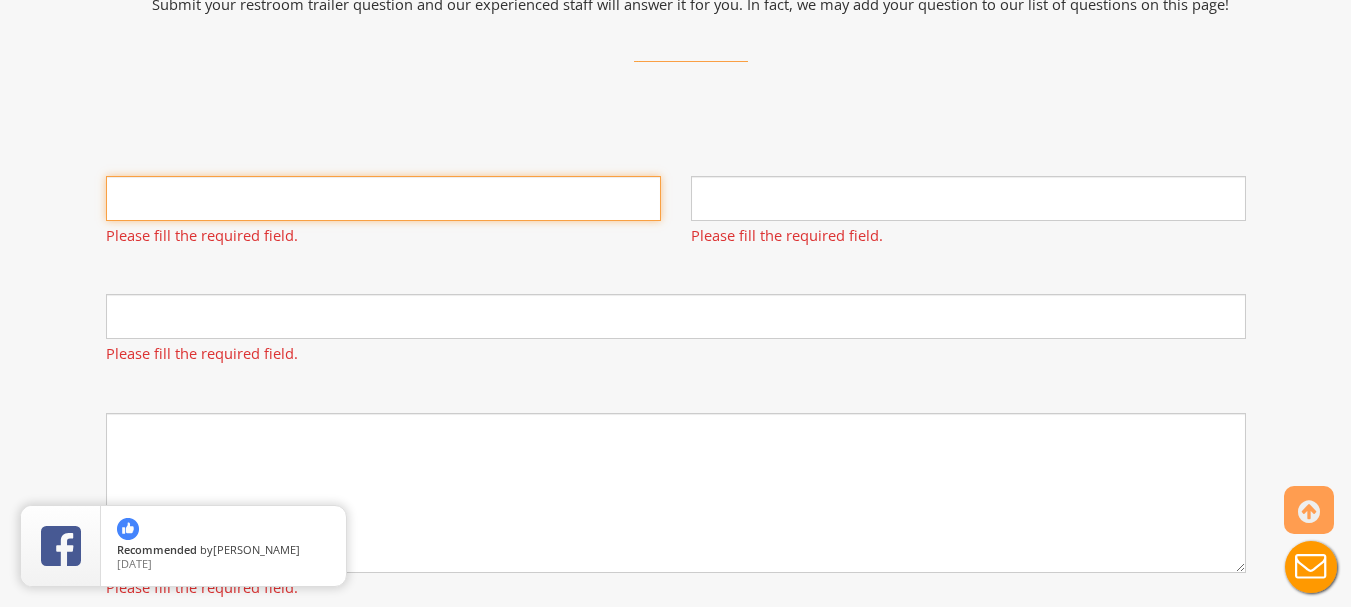 click on "Name:" at bounding box center [383, 198] 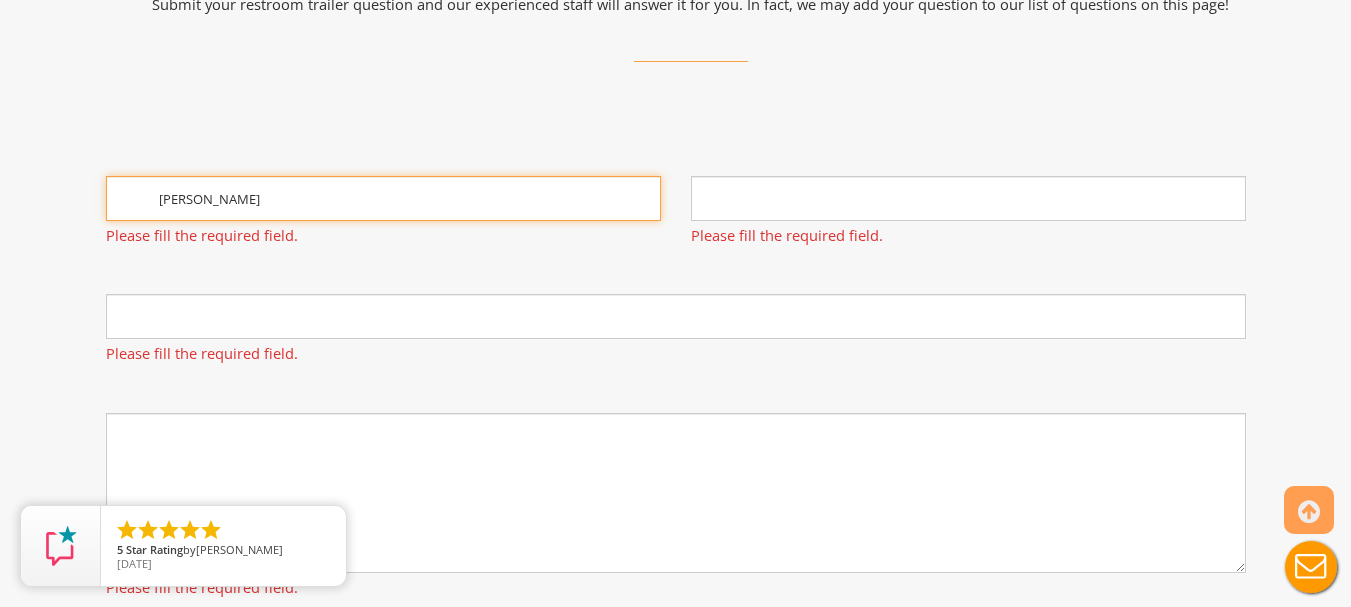 type on "[PERSON_NAME]" 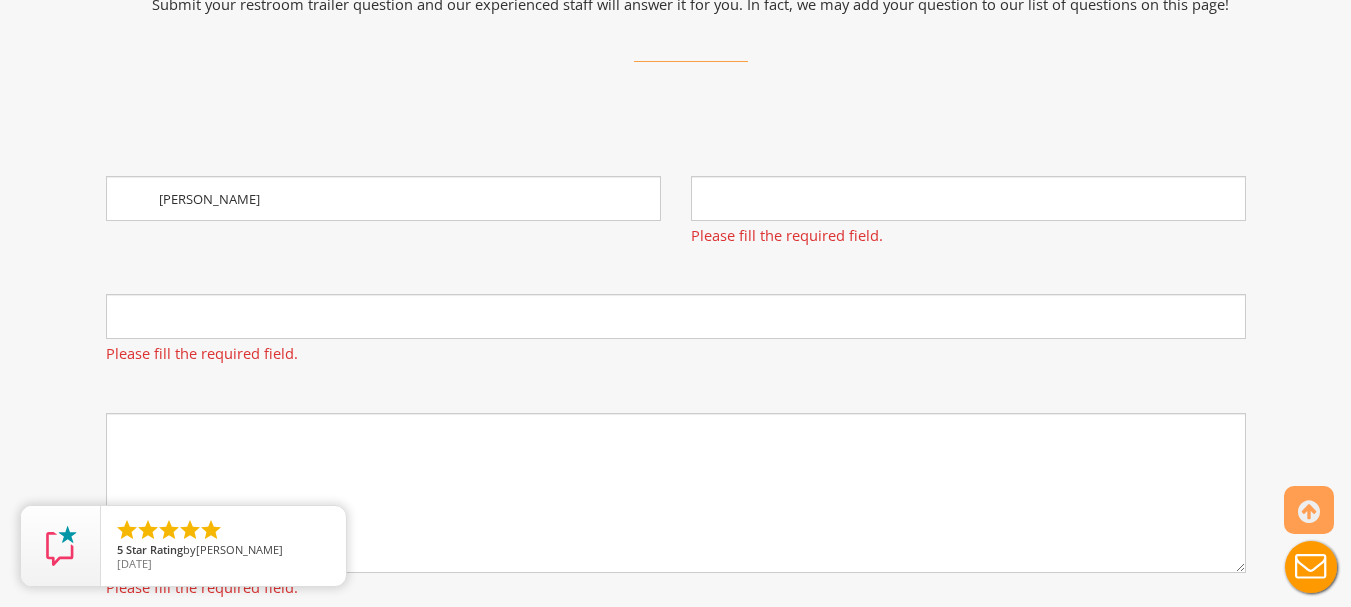 drag, startPoint x: 741, startPoint y: 167, endPoint x: 737, endPoint y: 184, distance: 17.464249 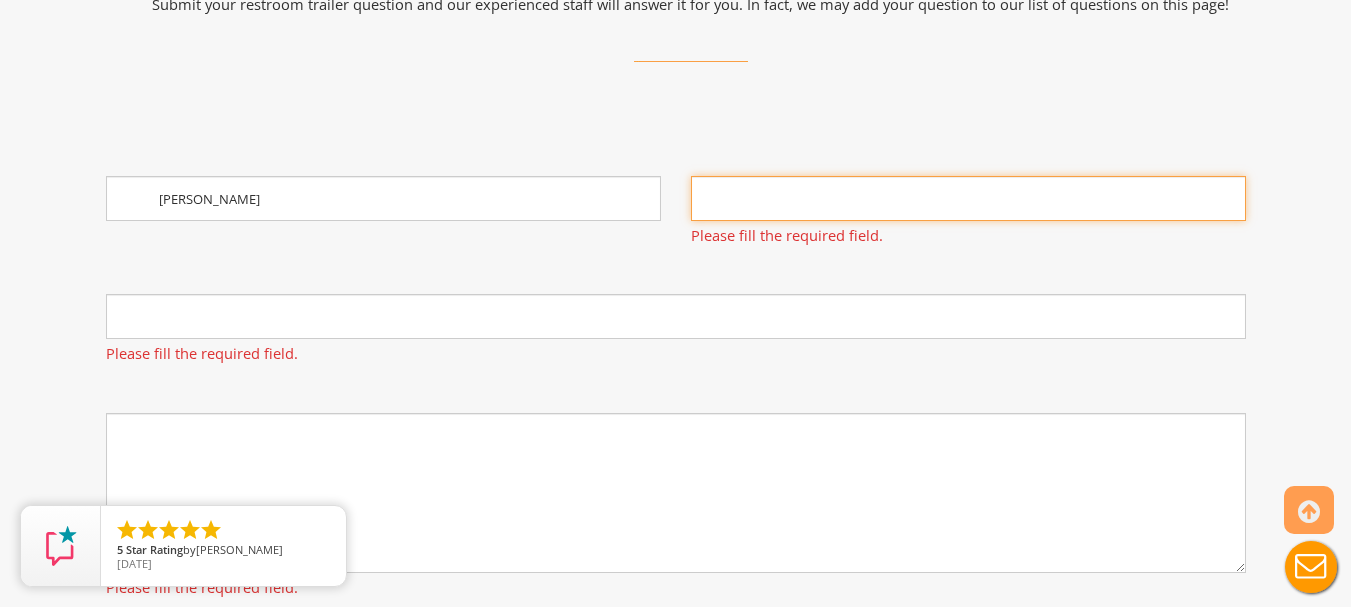 click on "Email:" at bounding box center [968, 198] 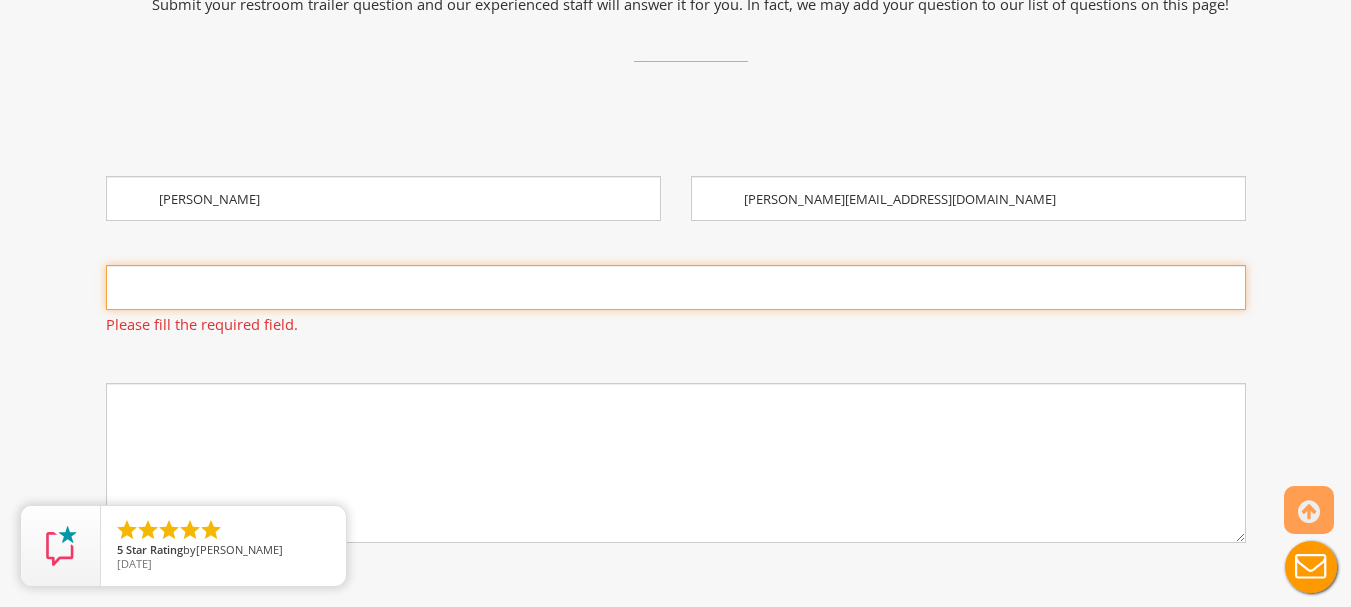 click on "Question:" at bounding box center [676, 287] 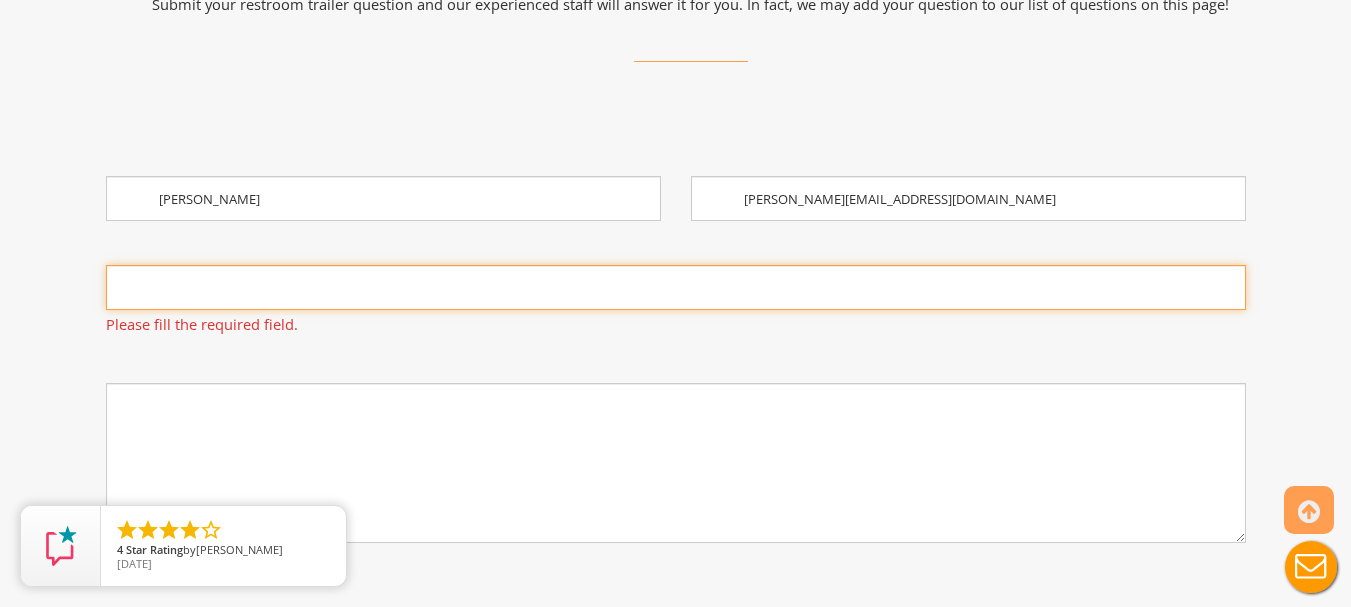 click on "Question:" at bounding box center (676, 287) 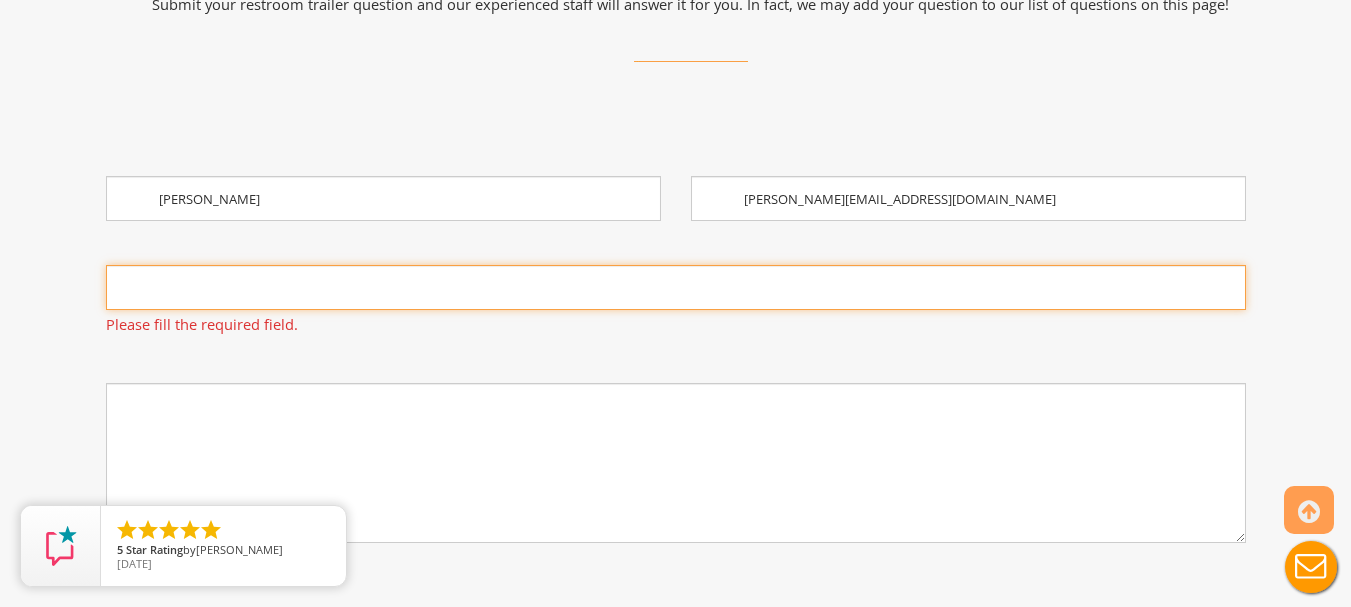 click on "Question:" at bounding box center (676, 287) 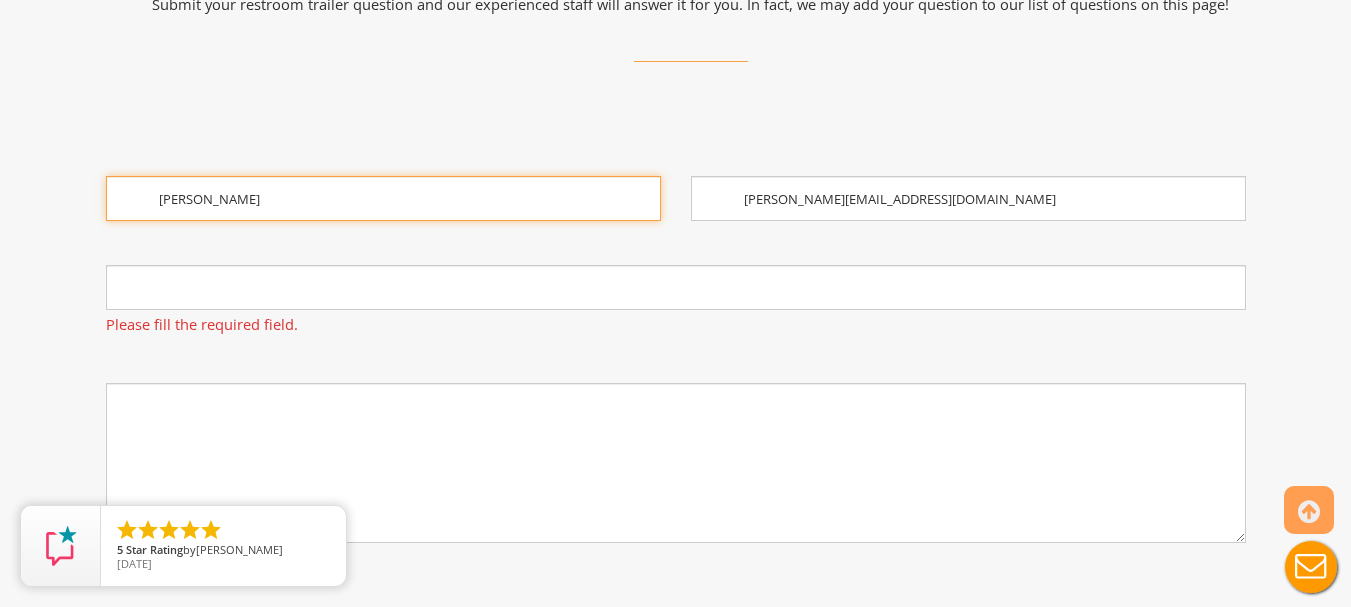 click on "[PERSON_NAME]" at bounding box center (383, 198) 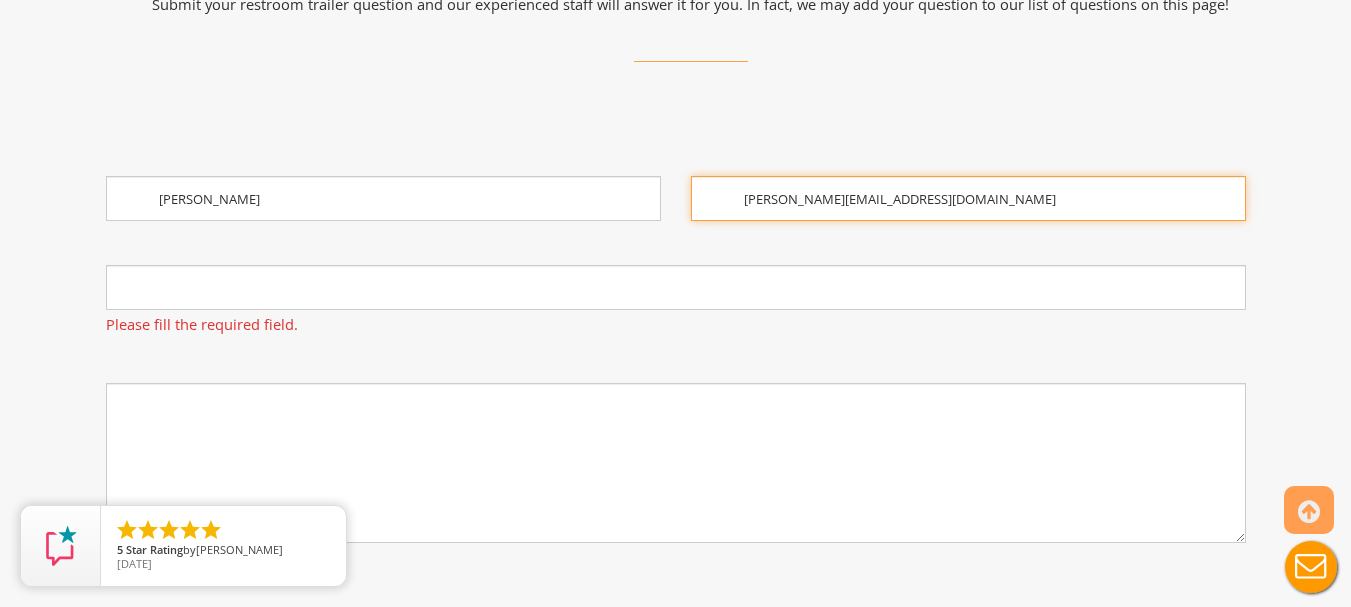 click on "[PERSON_NAME][EMAIL_ADDRESS][DOMAIN_NAME]" at bounding box center (968, 198) 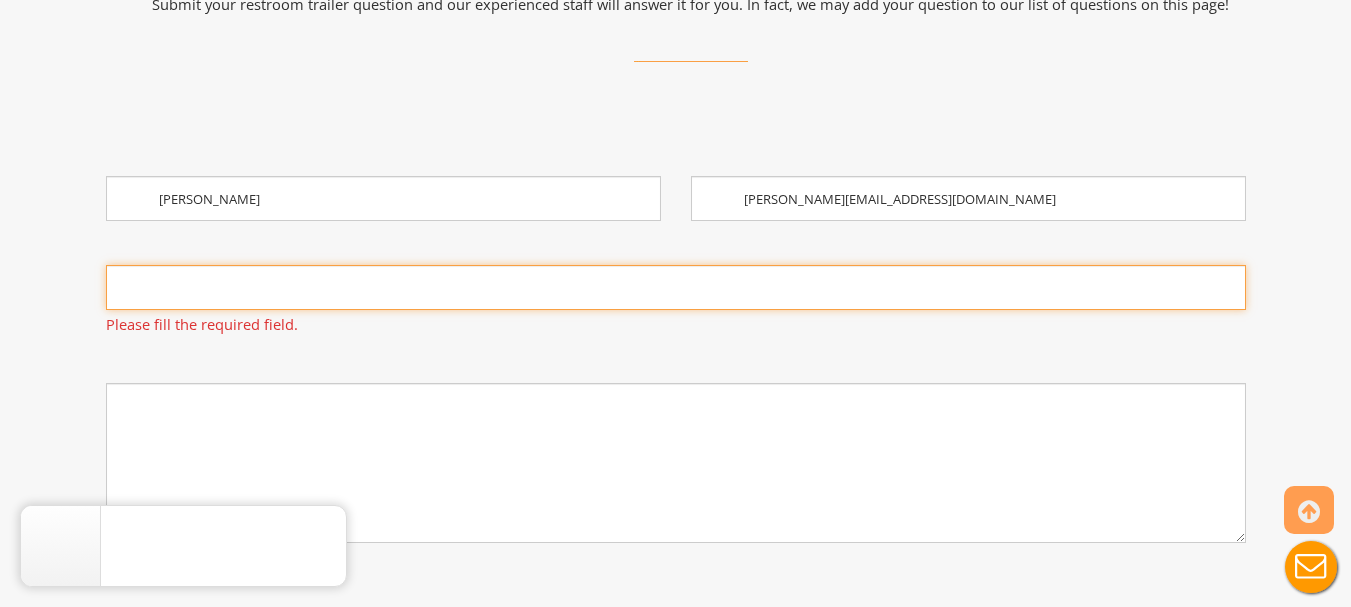 click on "Question:" at bounding box center (676, 287) 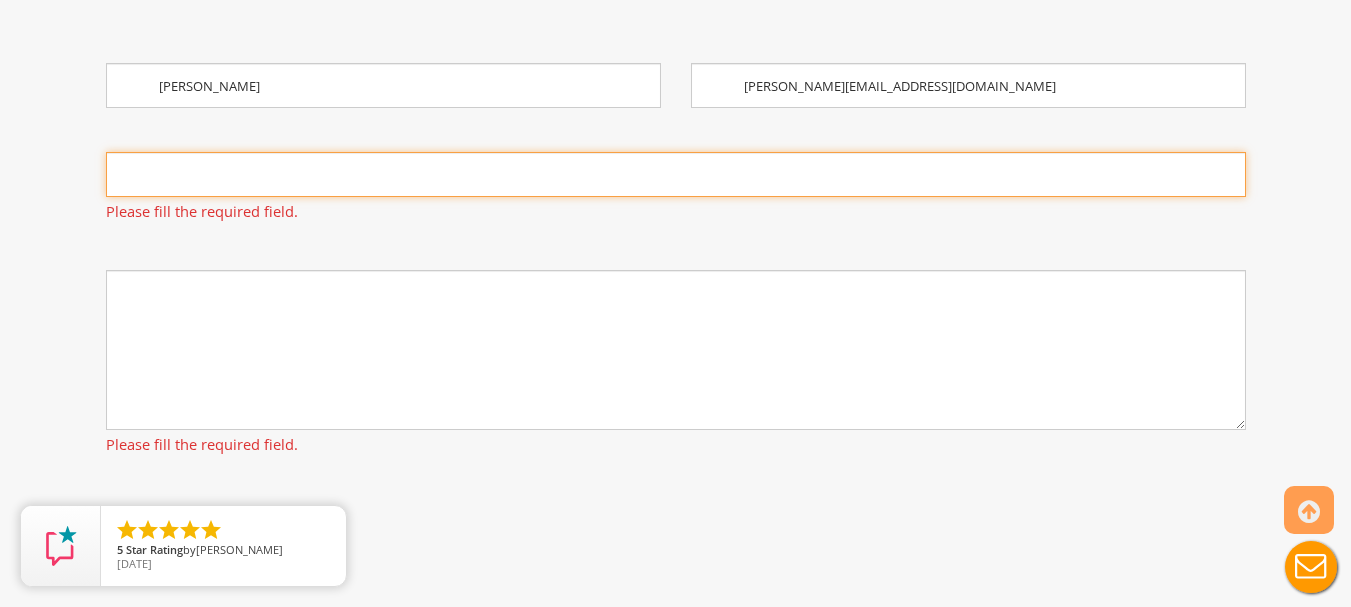 scroll, scrollTop: 1365, scrollLeft: 0, axis: vertical 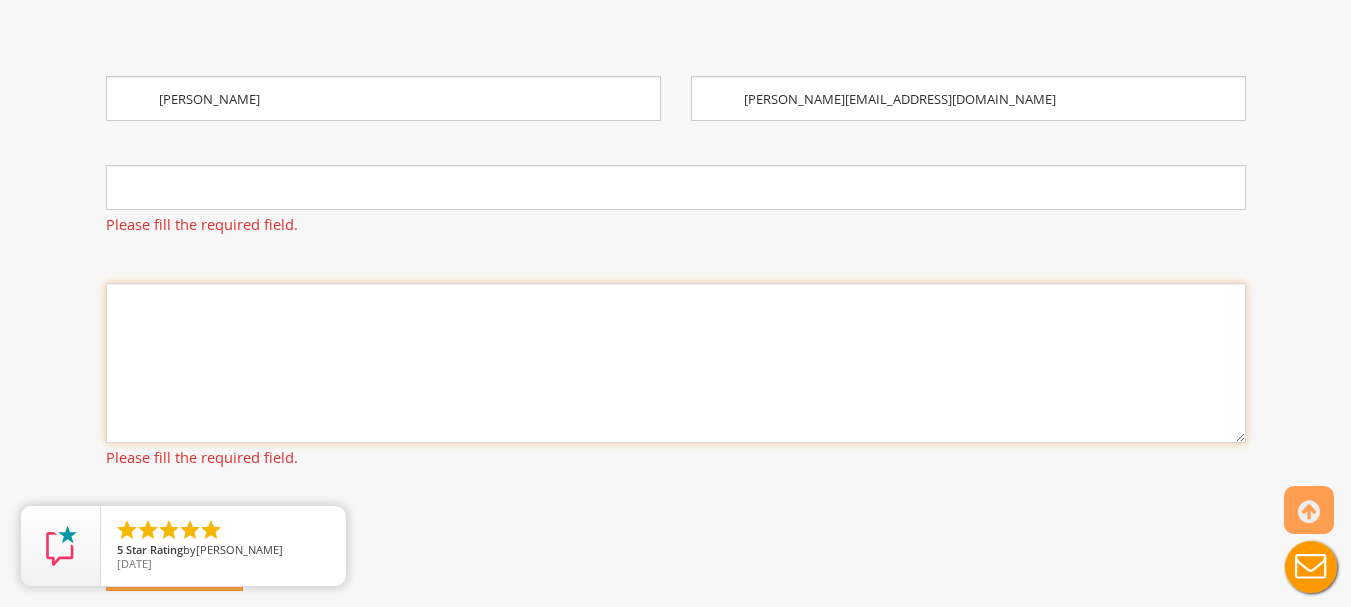 click on "Detailed Description:" at bounding box center [676, 363] 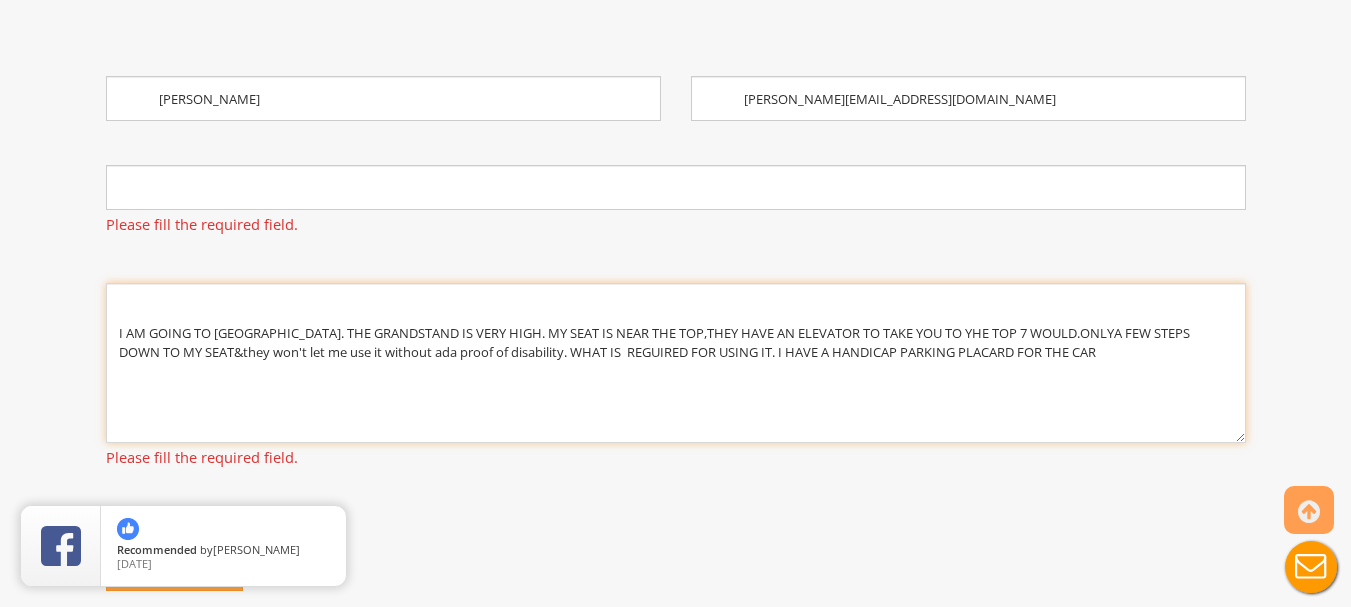 type on "I AM GOING TO [GEOGRAPHIC_DATA]. THE GRANDSTAND IS VERY HIGH. MY SEAT IS NEAR THE TOP,THEY HAVE AN ELEVATOR TO TAKE YOU TO YHE TOP 7 WOULD.ONLYA FEW STEPS DOWN TO MY SEAT&they won't let me use it without ada proof of disability. WHAT IS  REGUIRED FOR USING IT. I HAVE A HANDICAP PARKING PLACARD FOR THE CAR" 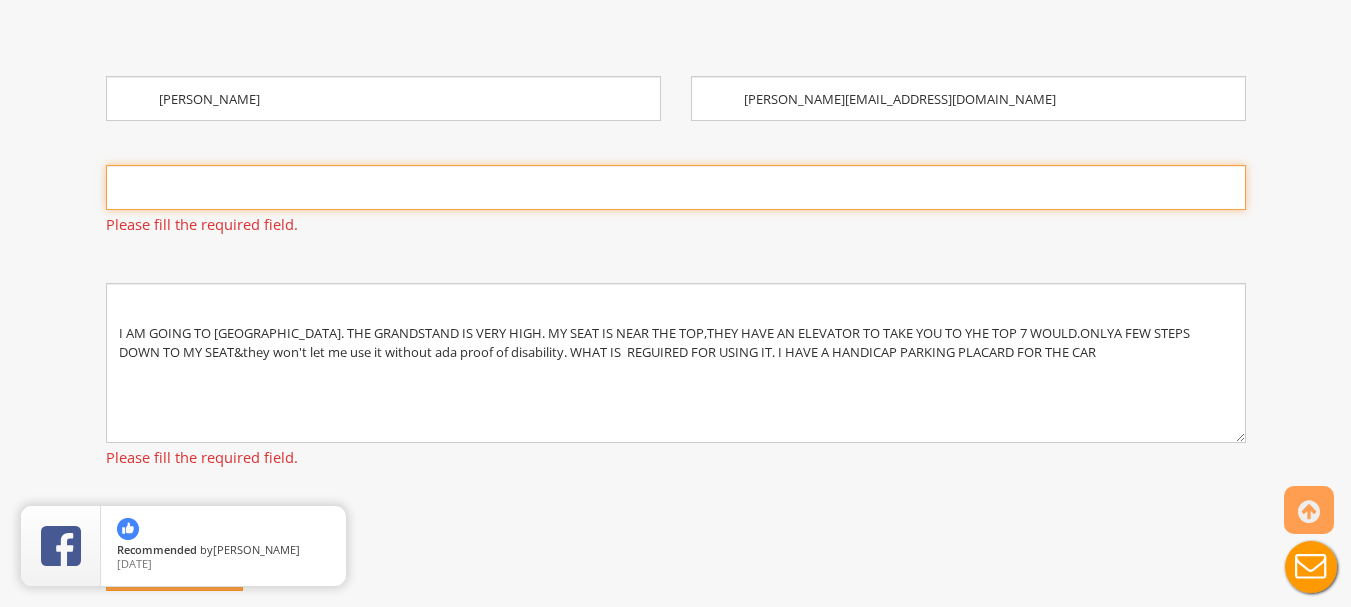 click on "Question:" at bounding box center [676, 187] 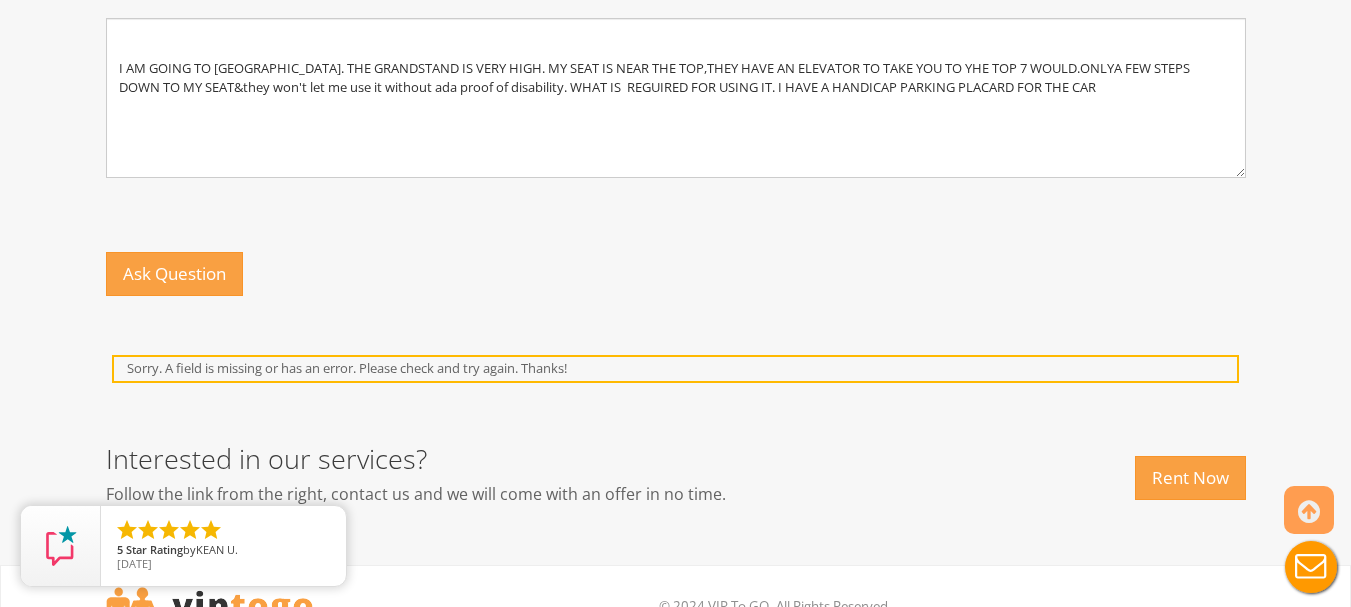 scroll, scrollTop: 1665, scrollLeft: 0, axis: vertical 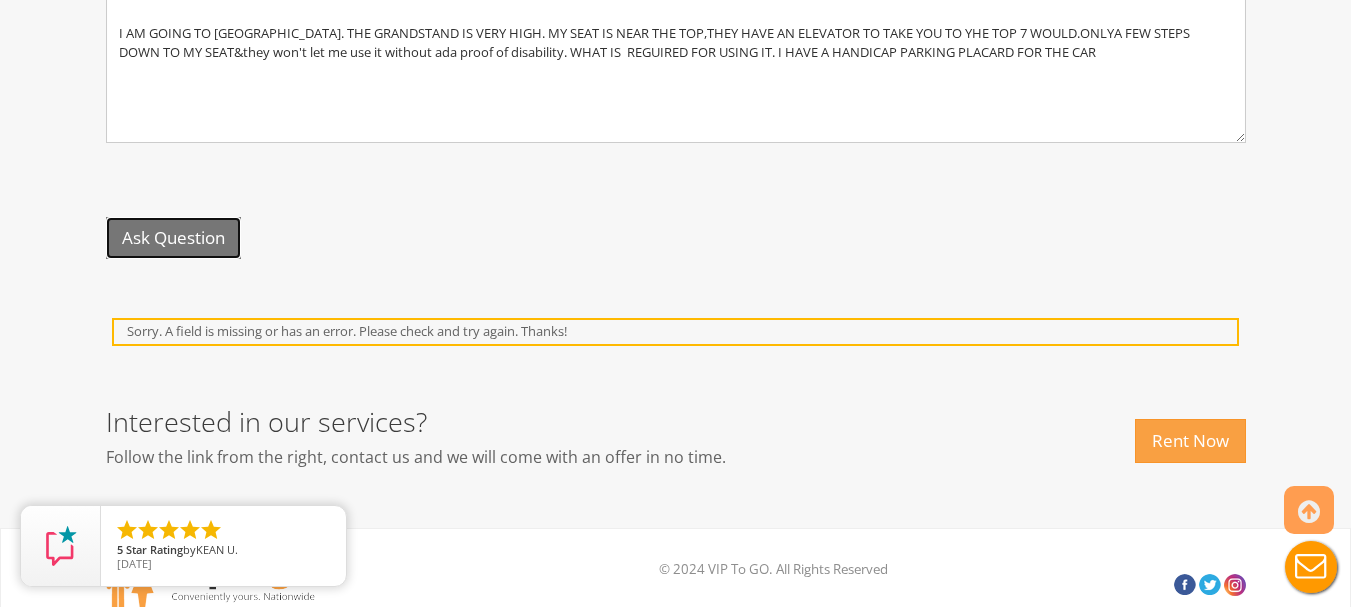 click on "Ask Question" at bounding box center (173, 238) 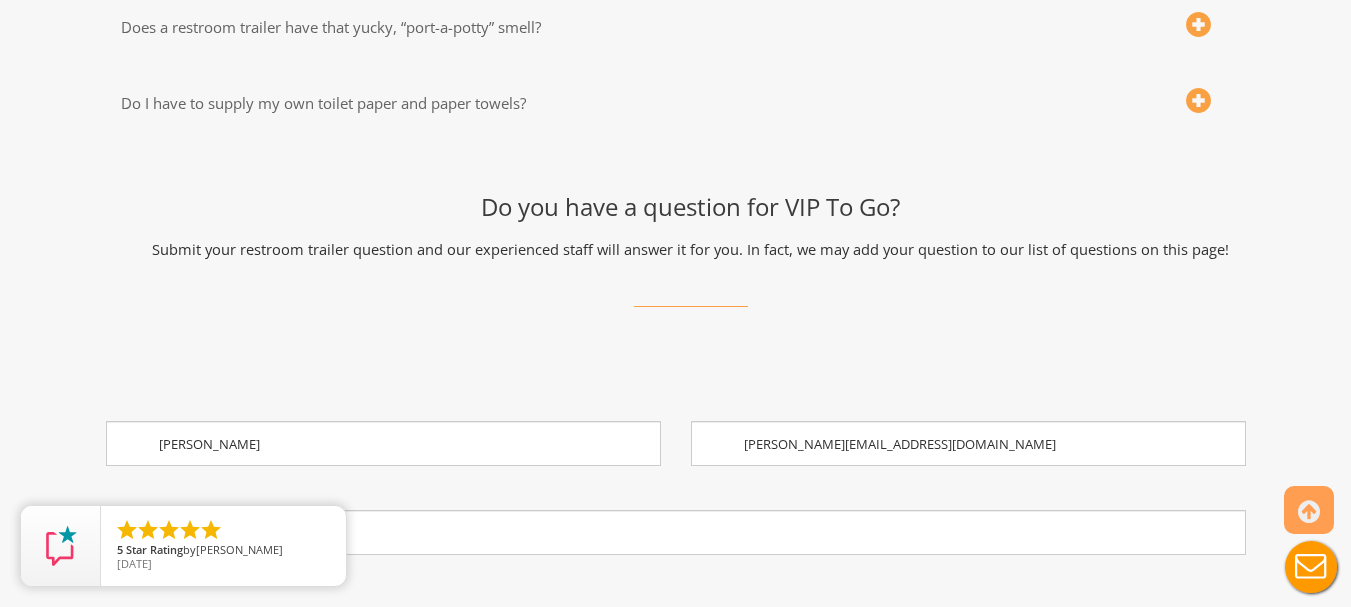 scroll, scrollTop: 1007, scrollLeft: 0, axis: vertical 